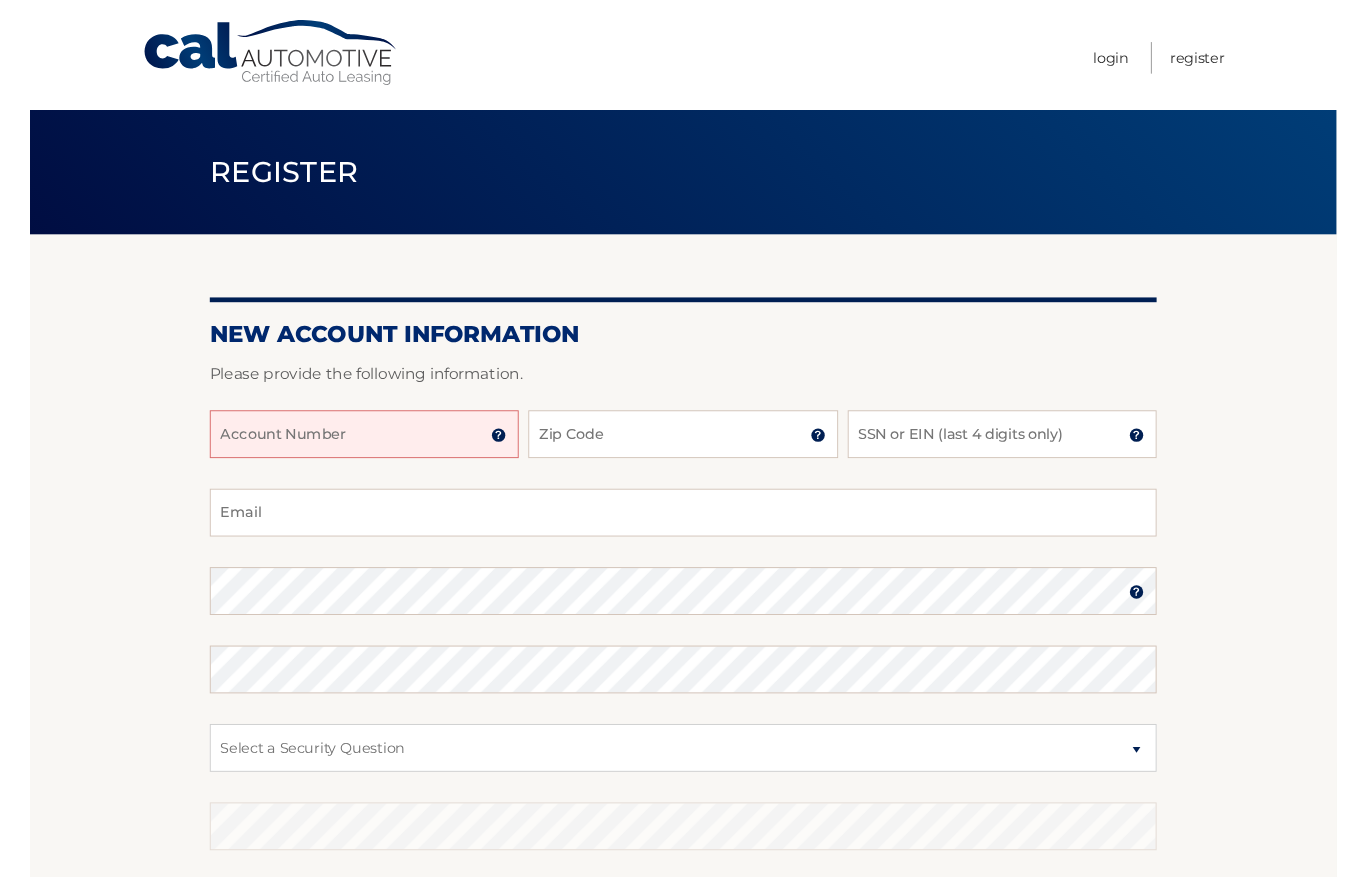 scroll, scrollTop: 0, scrollLeft: 0, axis: both 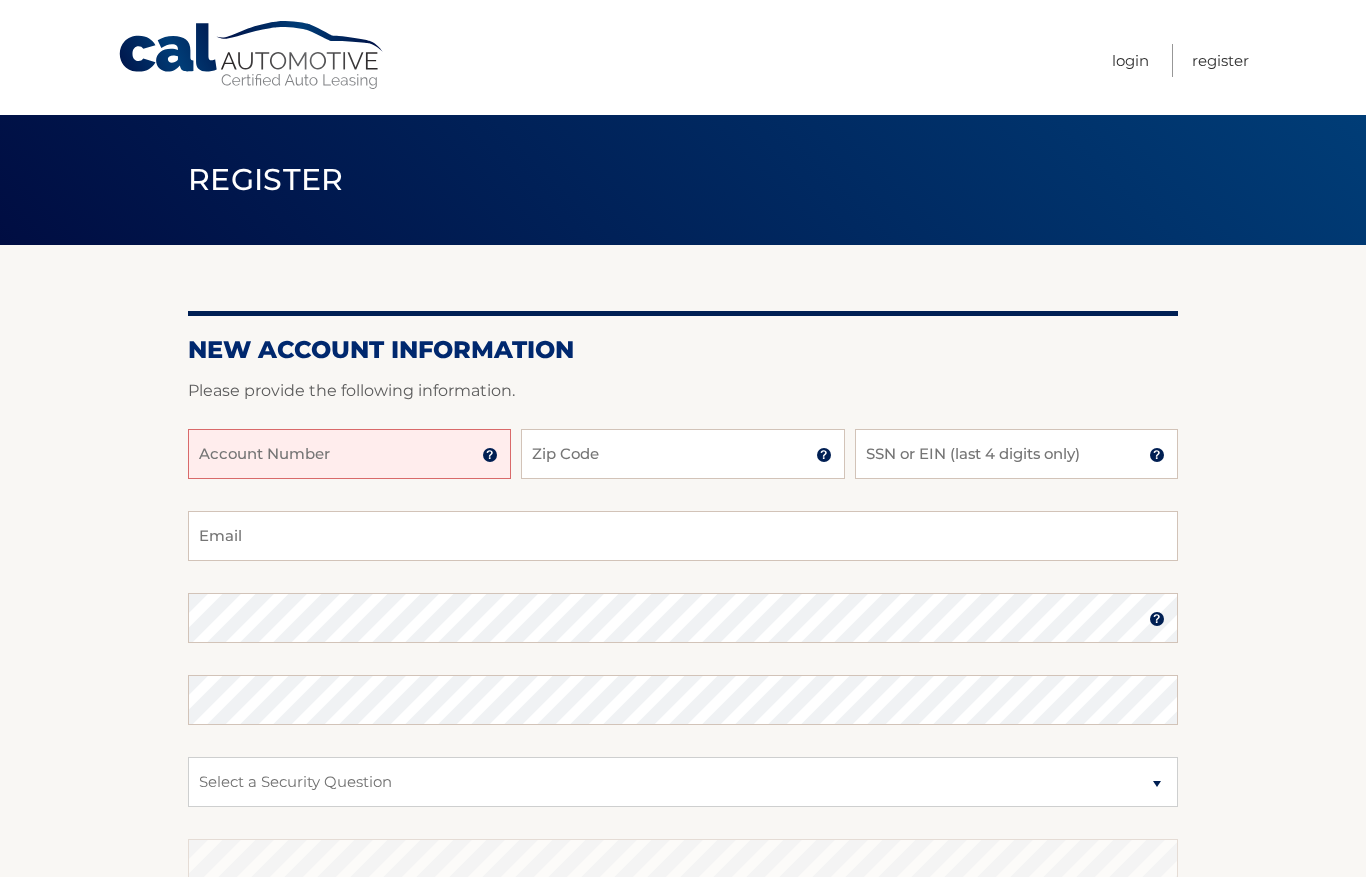 click on "Account Number" at bounding box center [349, 454] 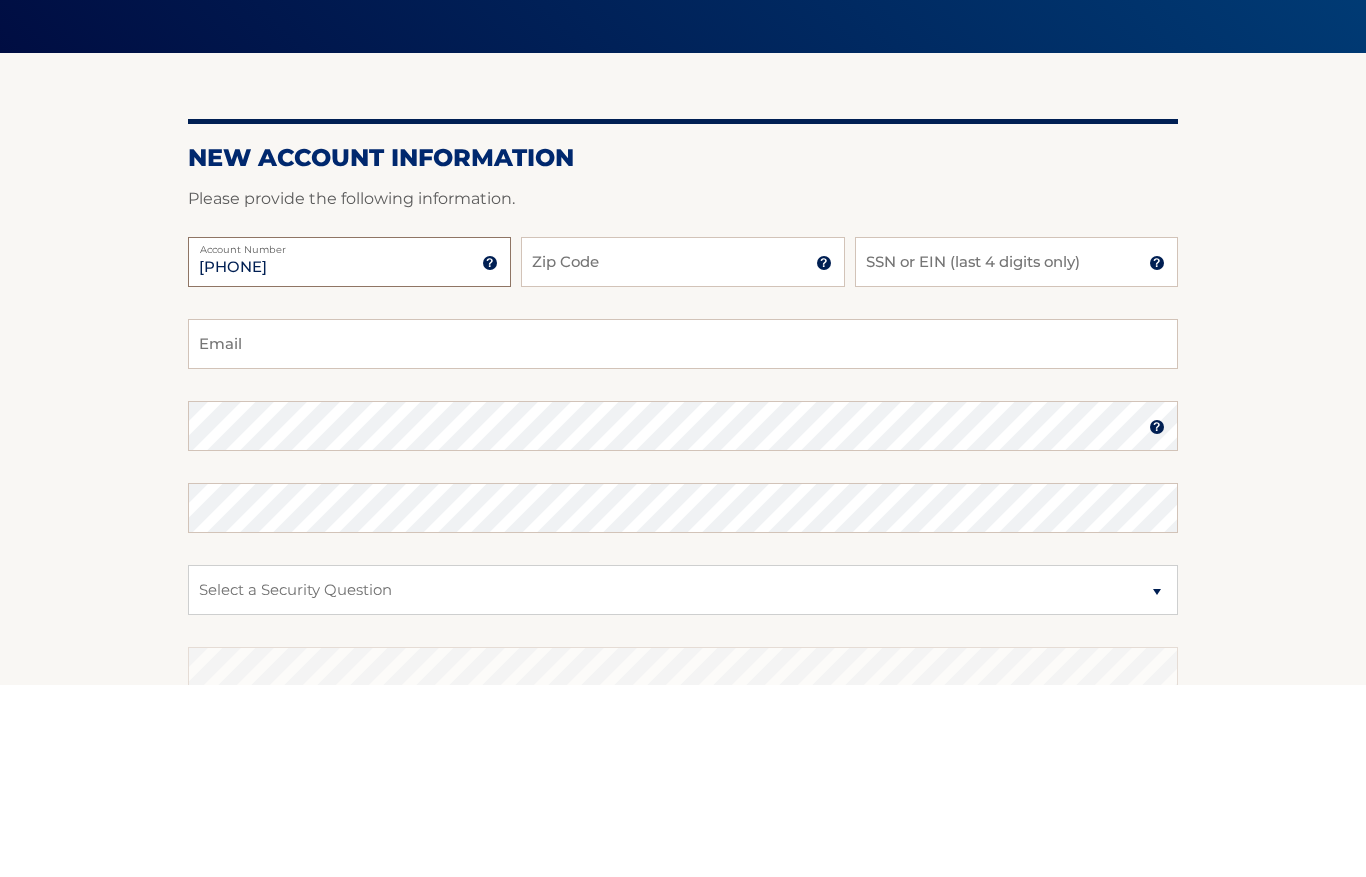 type on "44455943607" 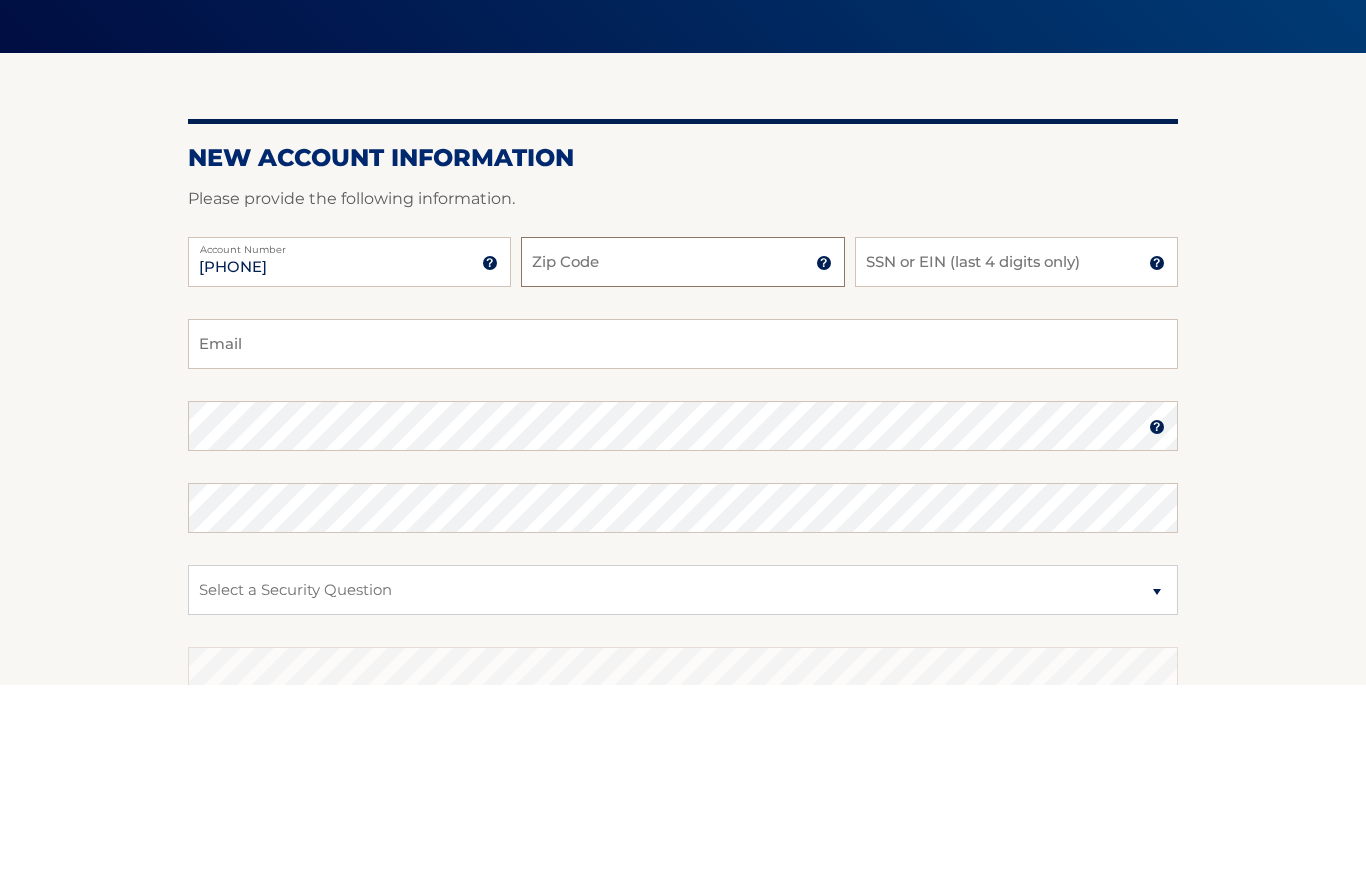 click on "Zip Code" at bounding box center [682, 454] 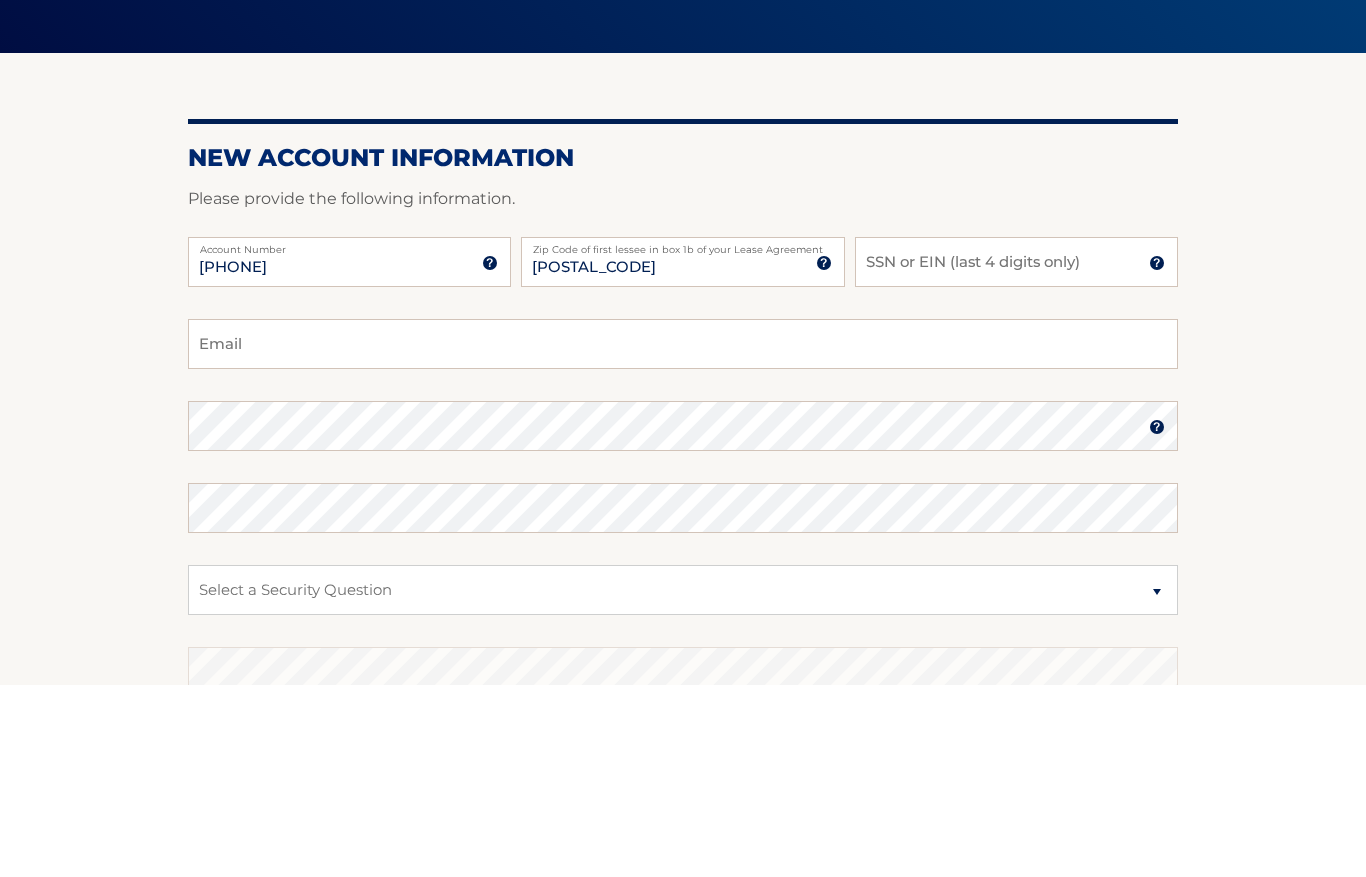 scroll, scrollTop: 192, scrollLeft: 0, axis: vertical 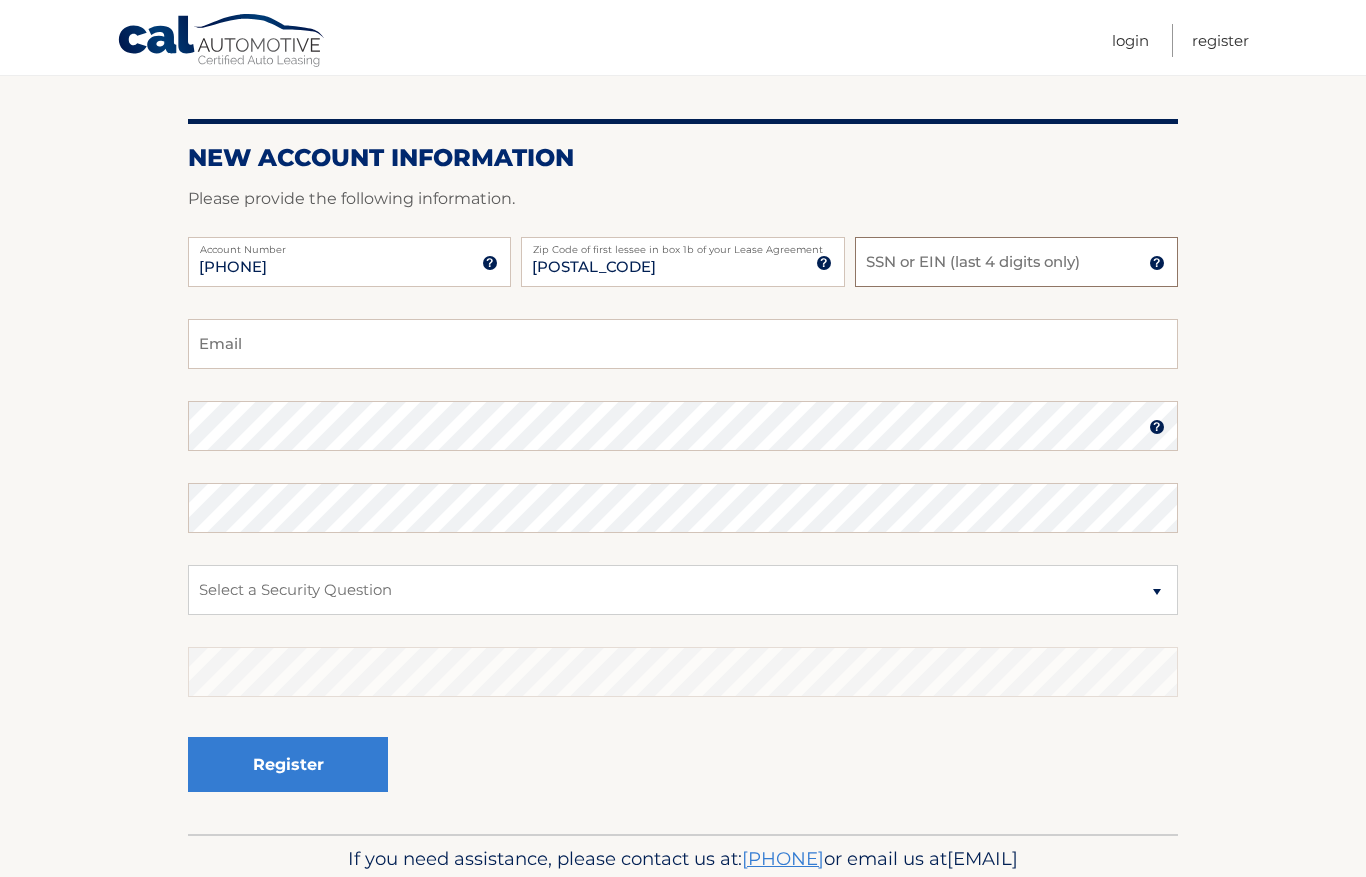 click on "SSN or EIN (last 4 digits only)" at bounding box center [1016, 262] 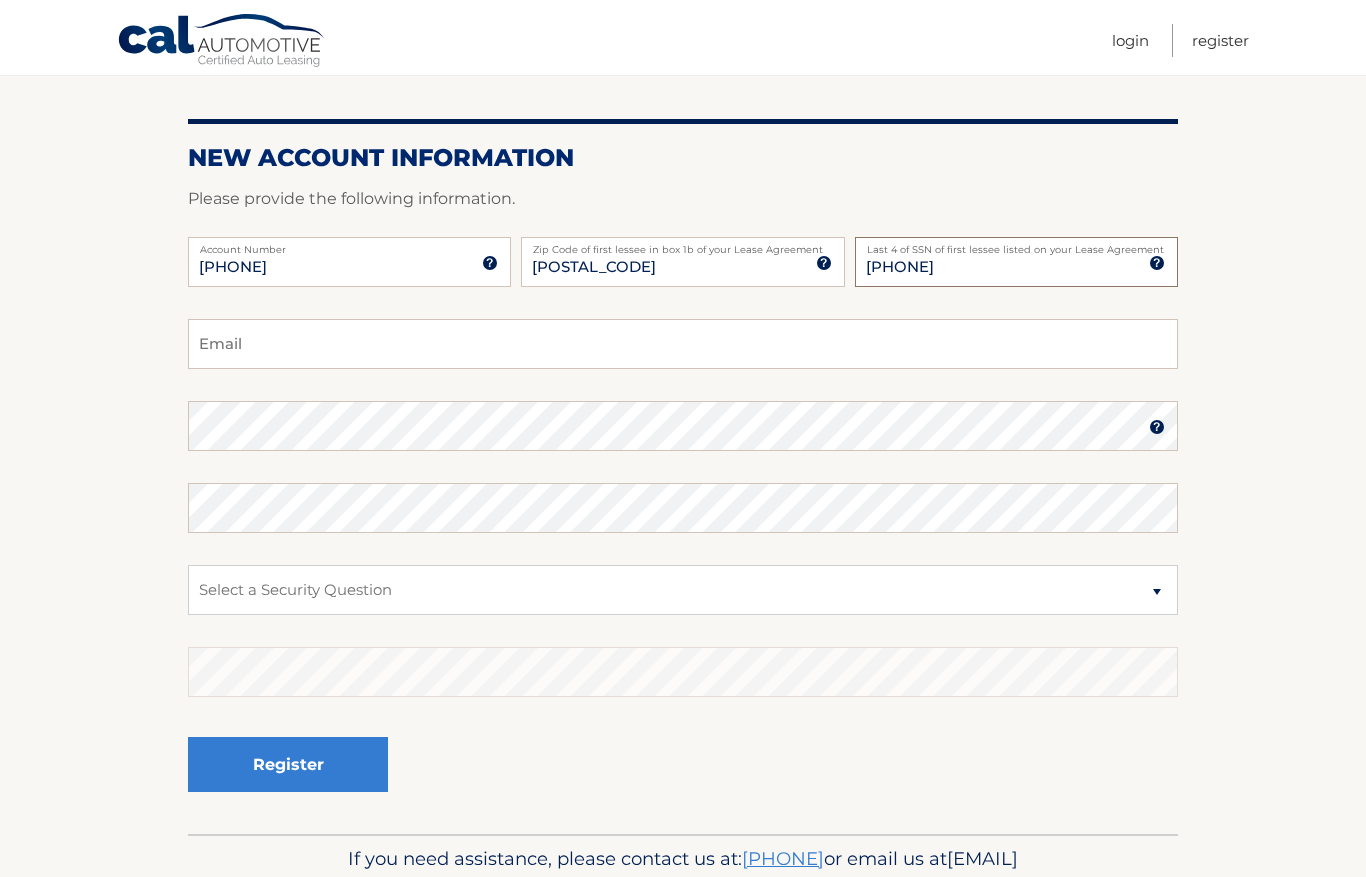 type on "4477" 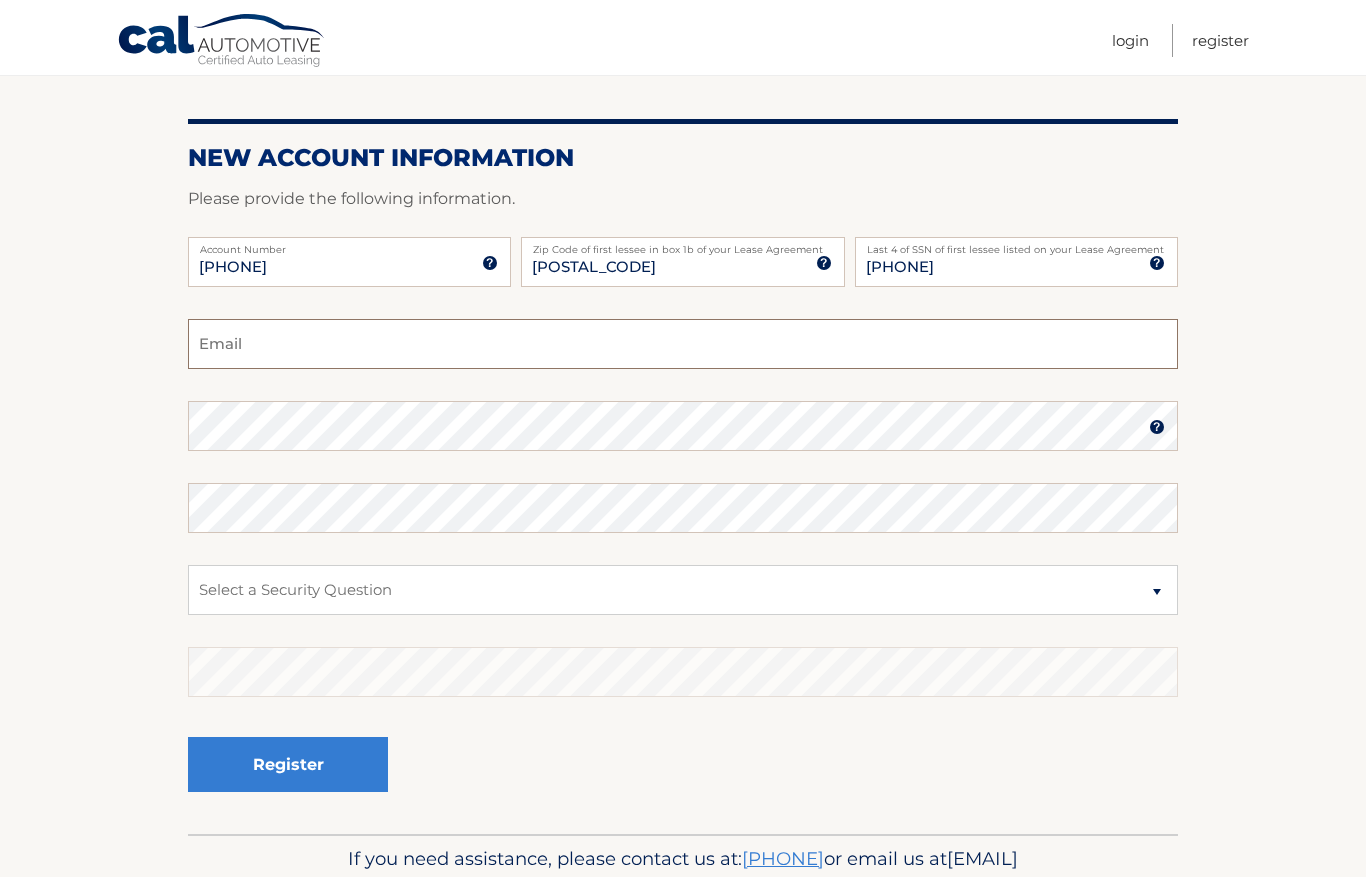 click on "Email" at bounding box center [683, 344] 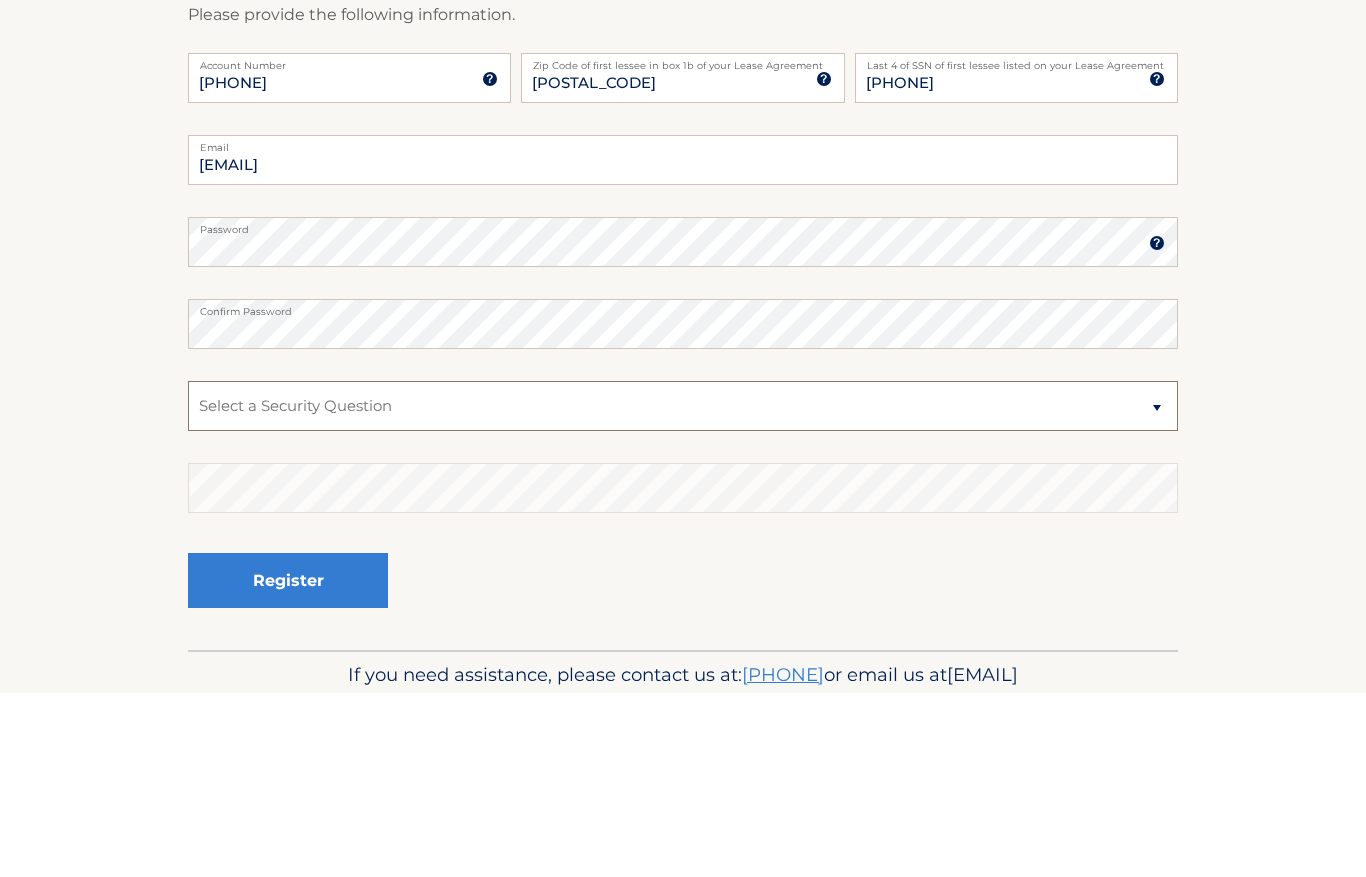 click on "Select a Security Question
What was the name of your elementary school?
What is your mother’s maiden name?
What street did you live on in the third grade?
In what city or town was your first job?
What was your childhood phone number including area code? (e.g., 000-000-0000)" at bounding box center [683, 590] 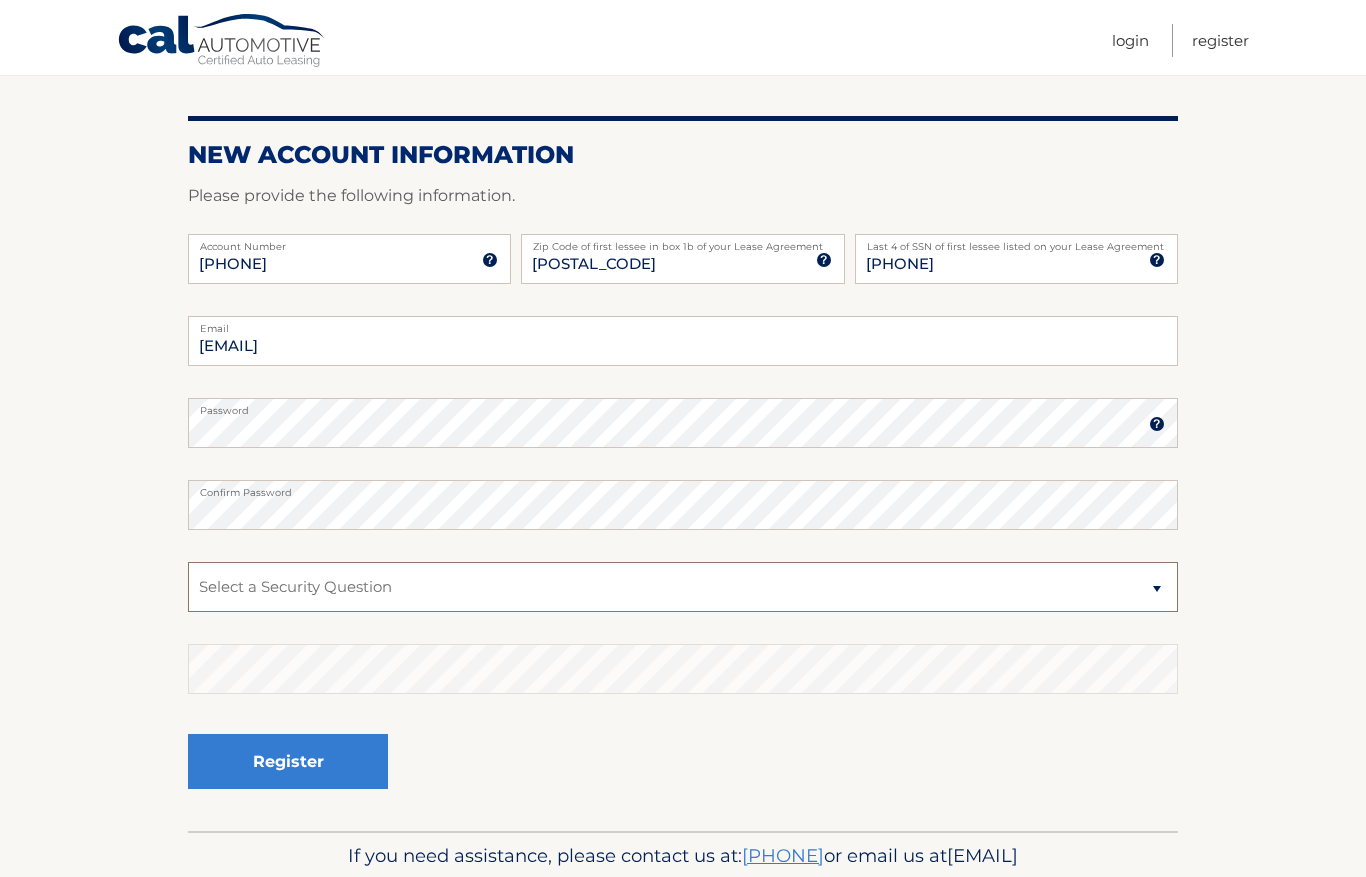 select on "3" 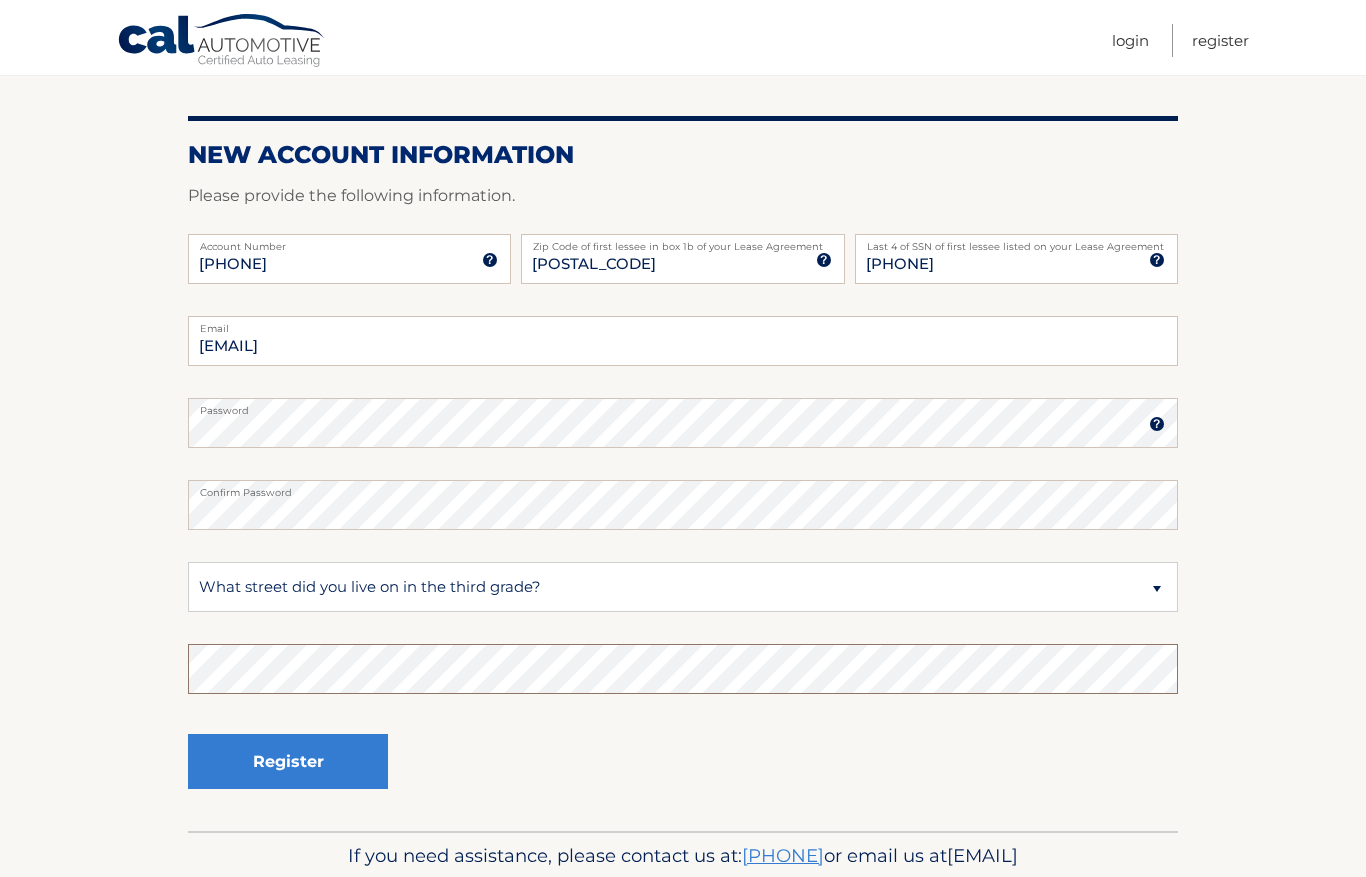 scroll, scrollTop: 228, scrollLeft: 0, axis: vertical 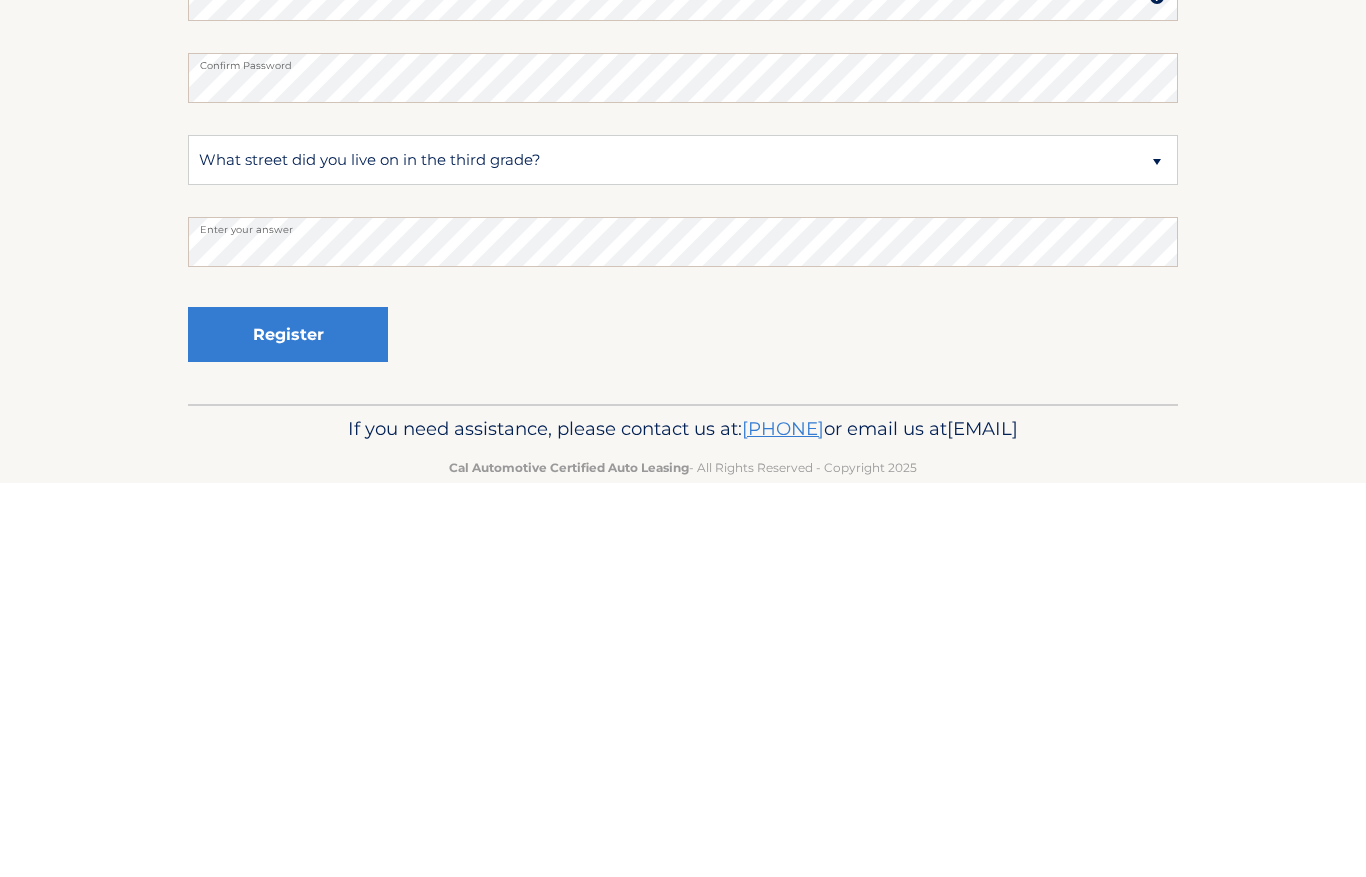 click on "Register" at bounding box center (288, 728) 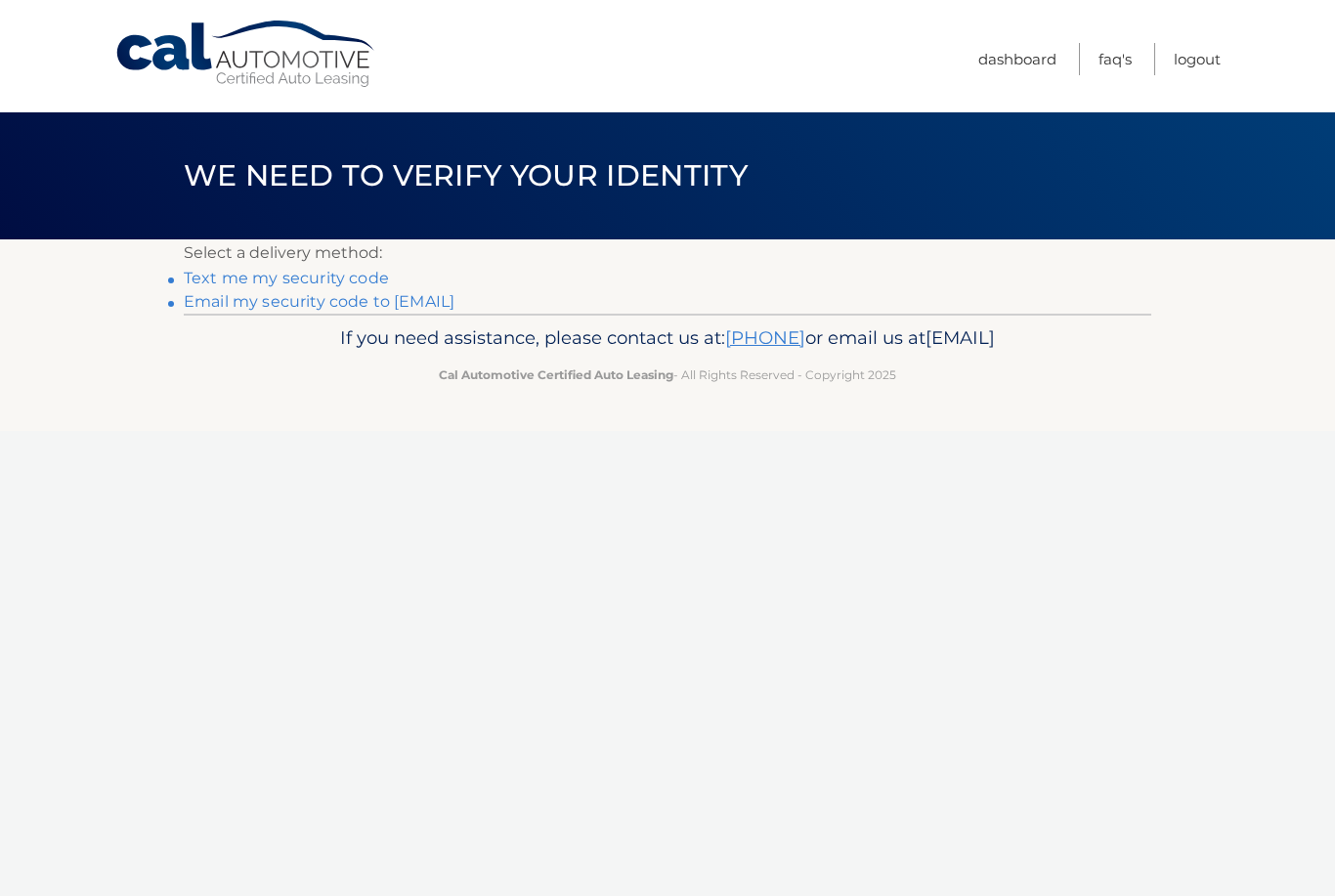 scroll, scrollTop: 0, scrollLeft: 0, axis: both 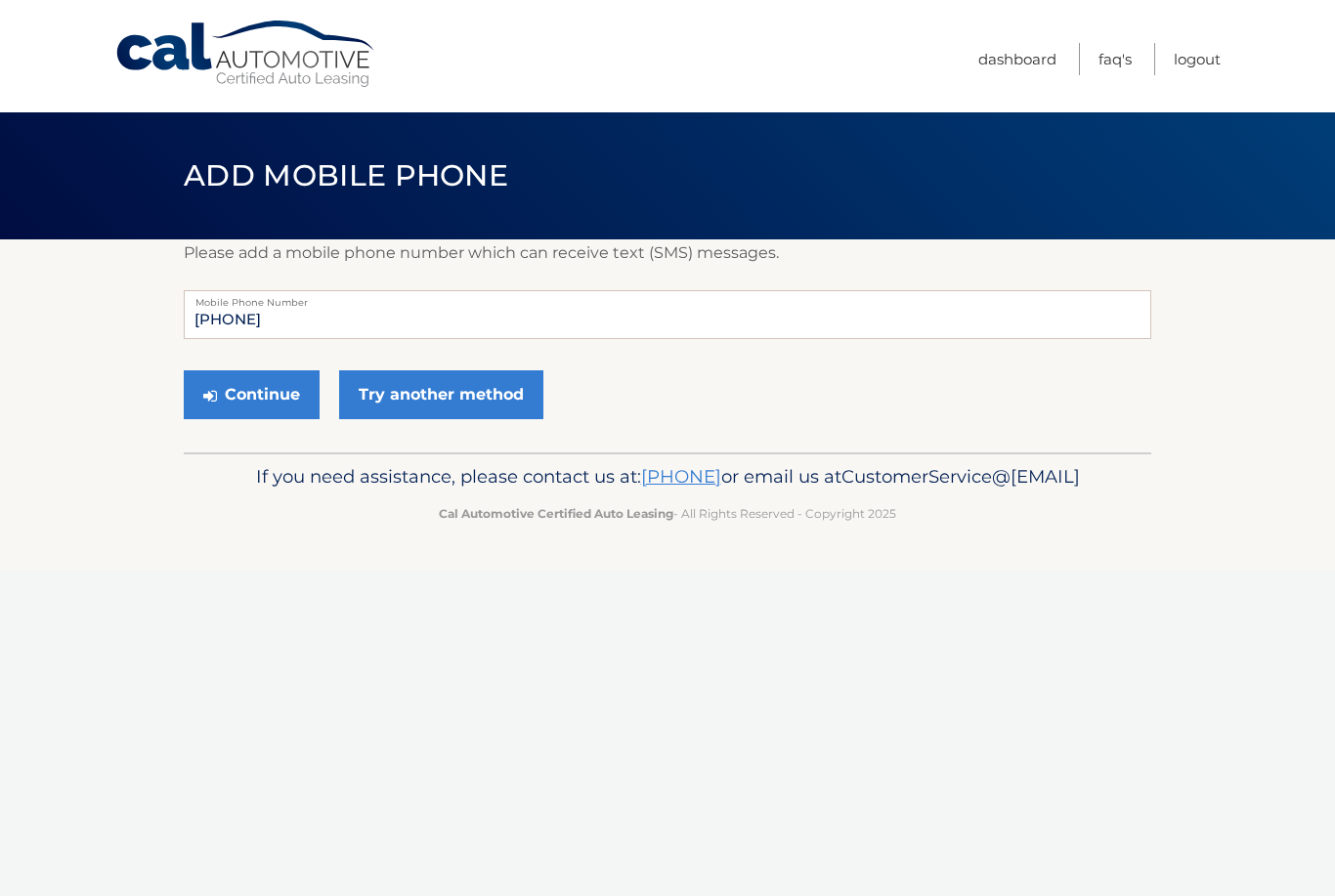 click on "Continue" at bounding box center (251, 395) 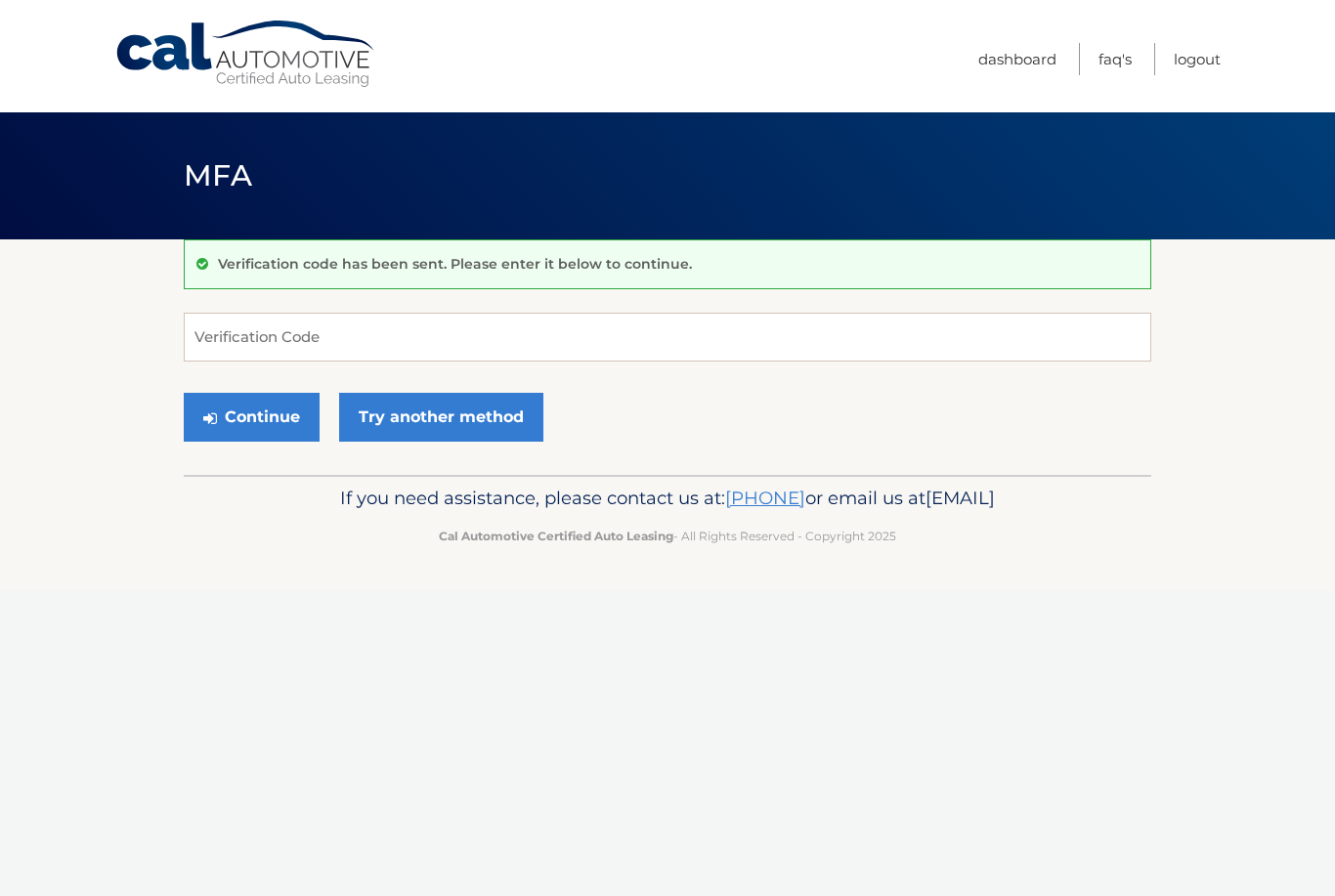 scroll, scrollTop: 0, scrollLeft: 0, axis: both 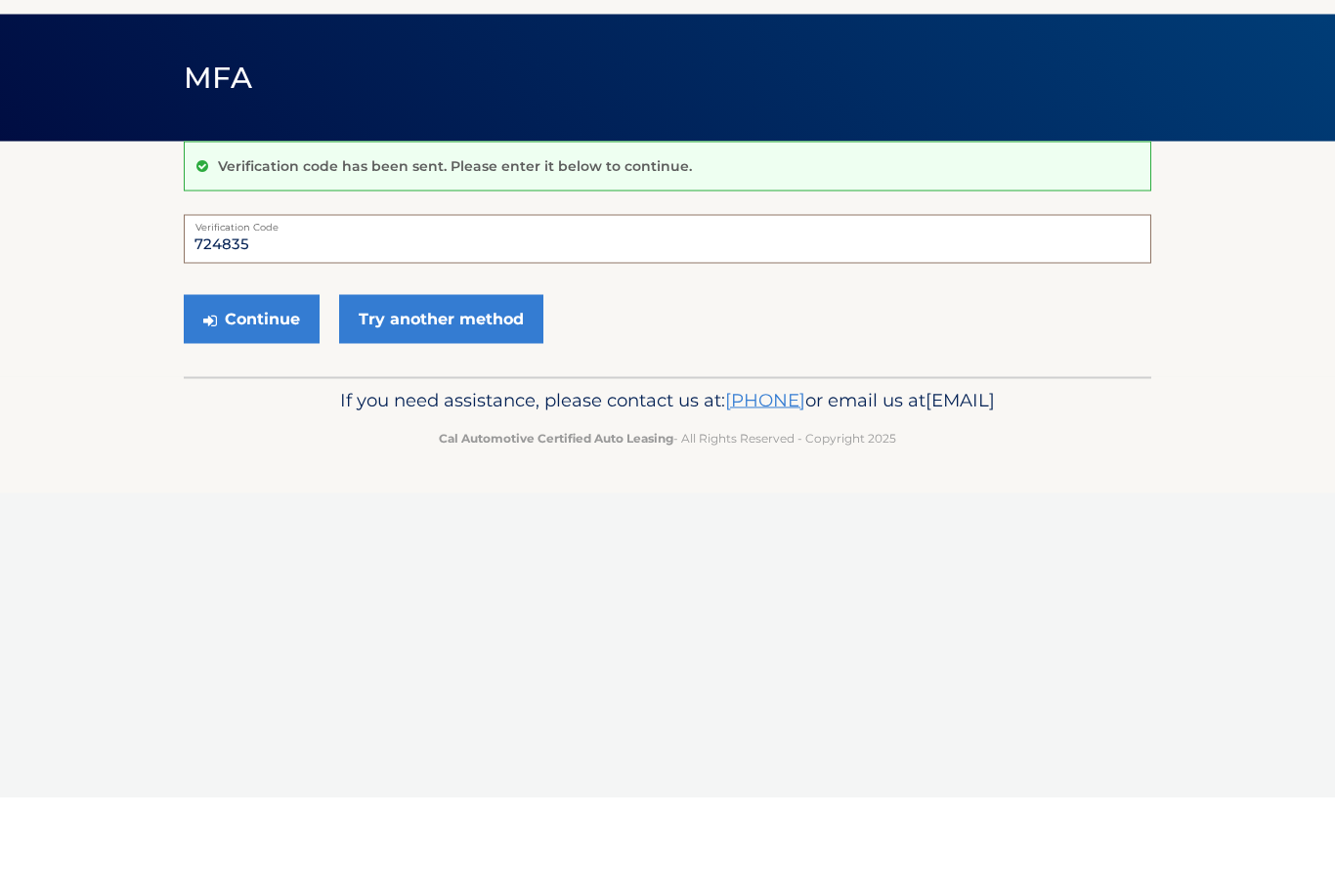 type on "724835" 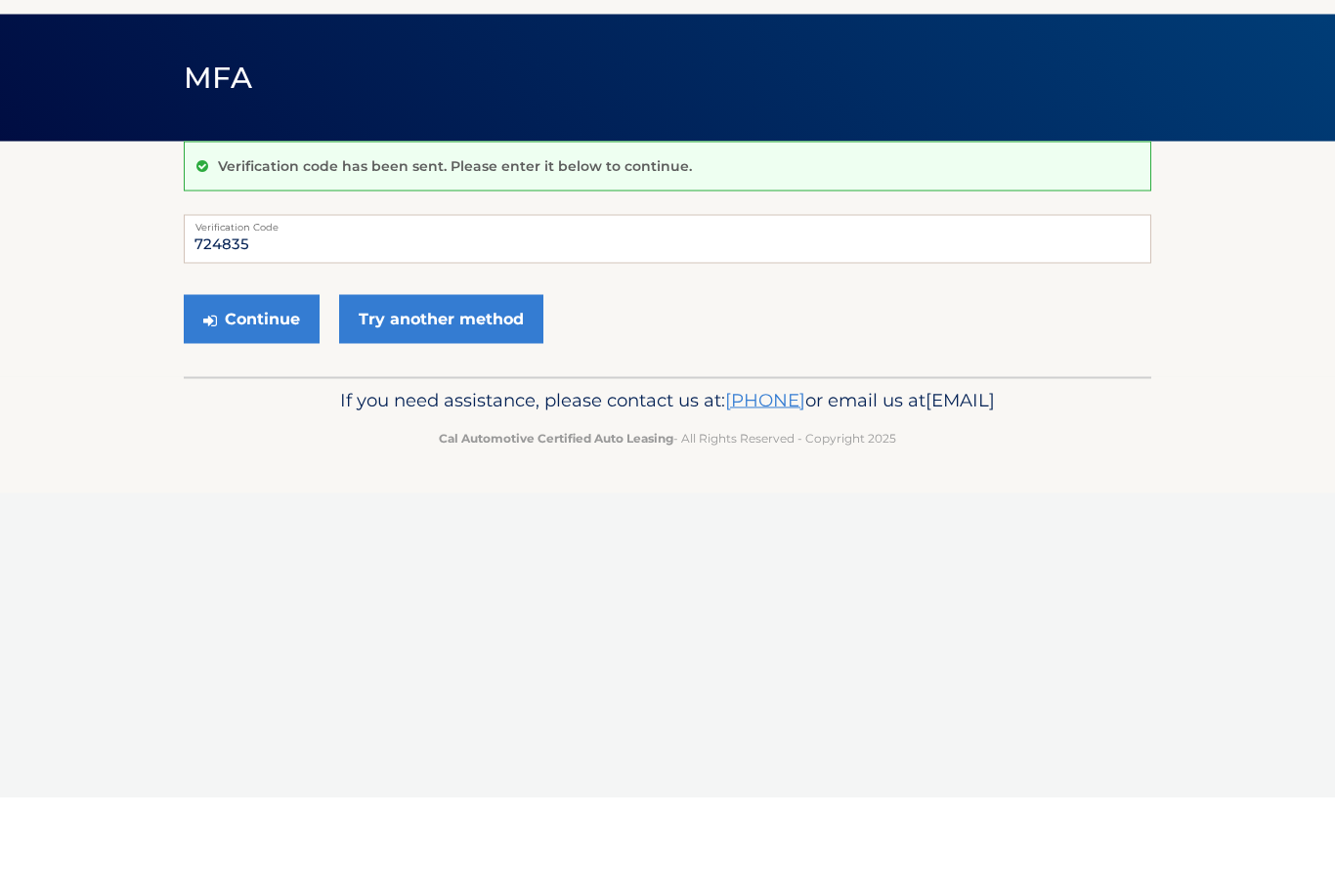 click on "Continue" at bounding box center [251, 417] 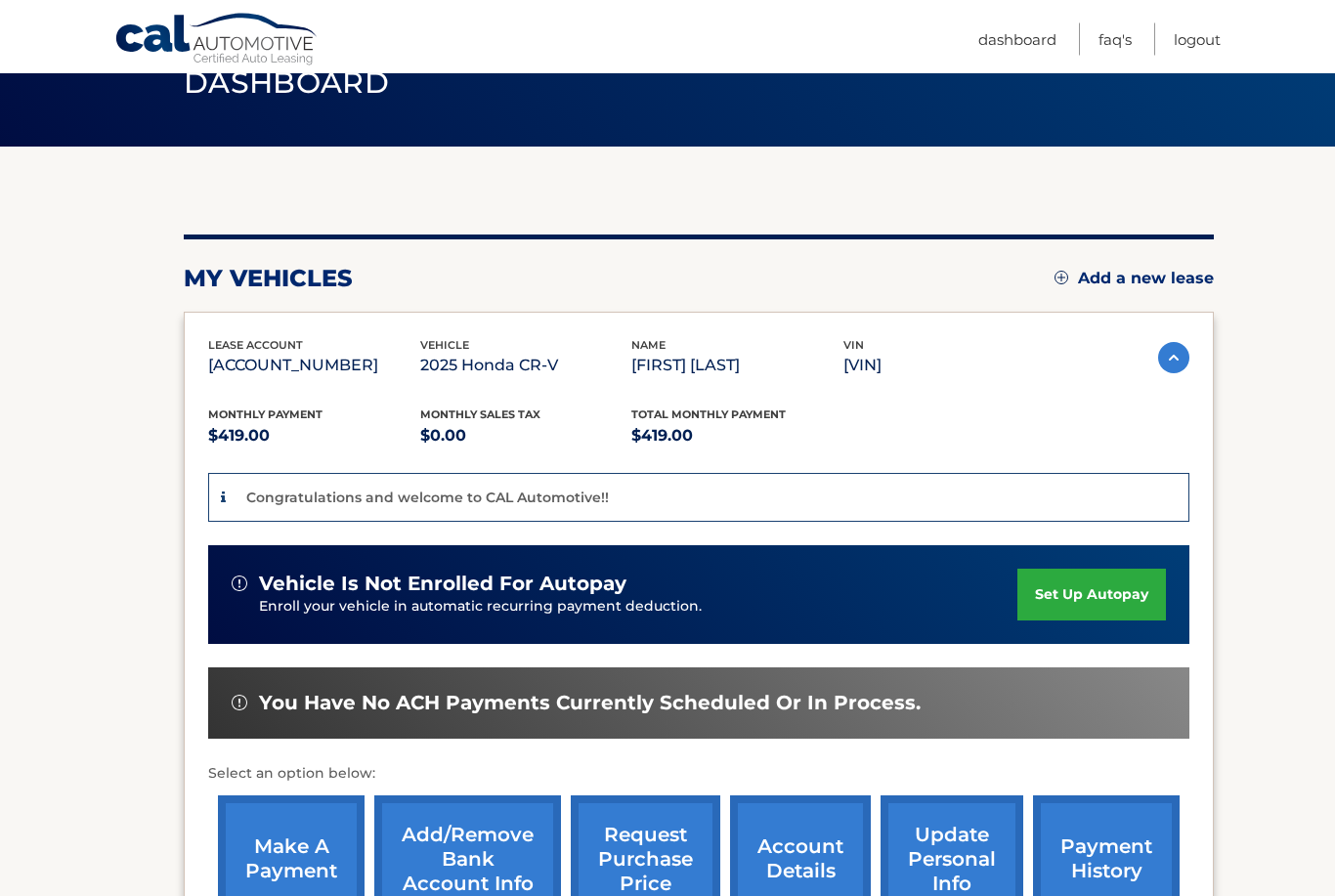 scroll, scrollTop: 93, scrollLeft: 0, axis: vertical 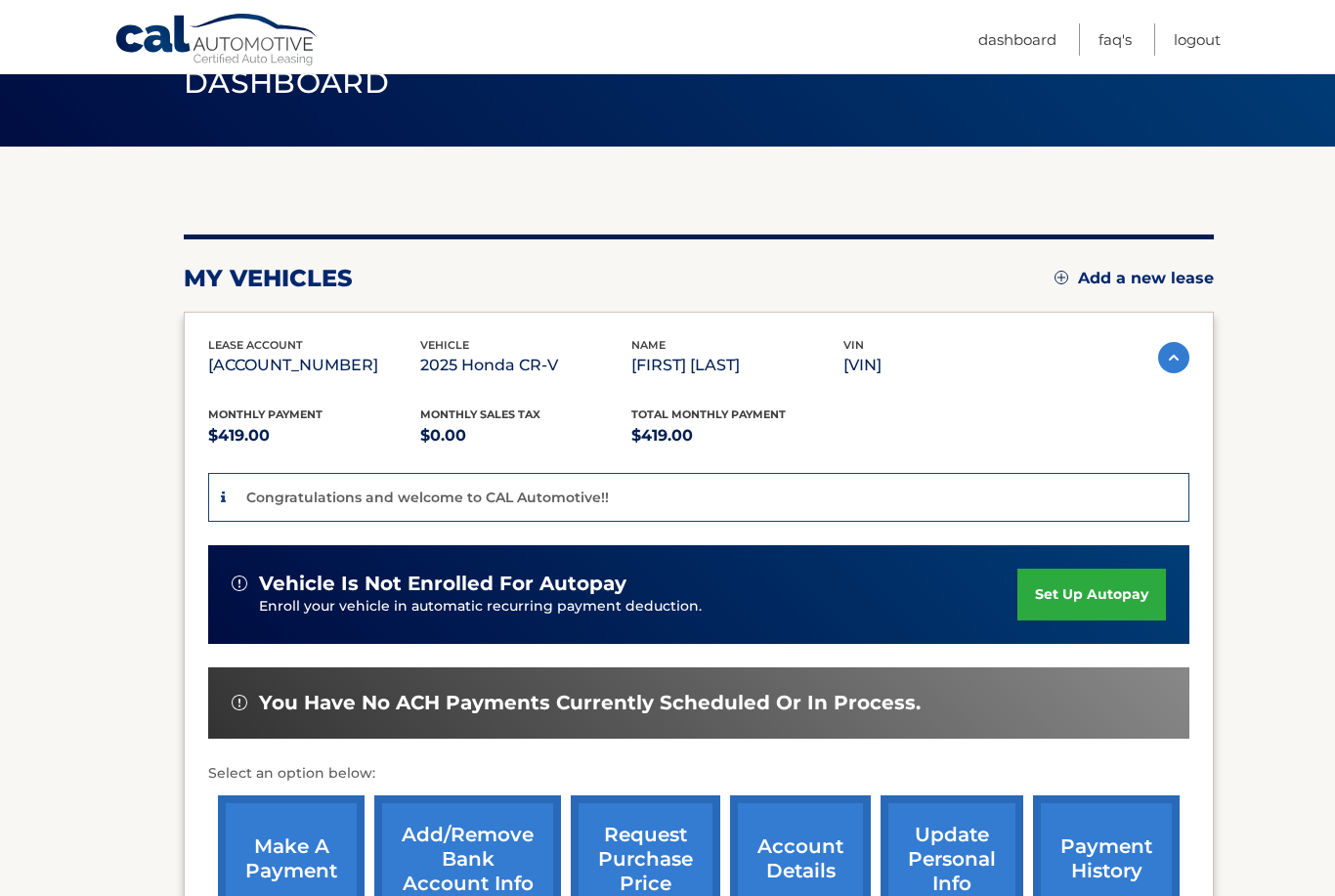 click on "set up autopay" at bounding box center (1092, 594) 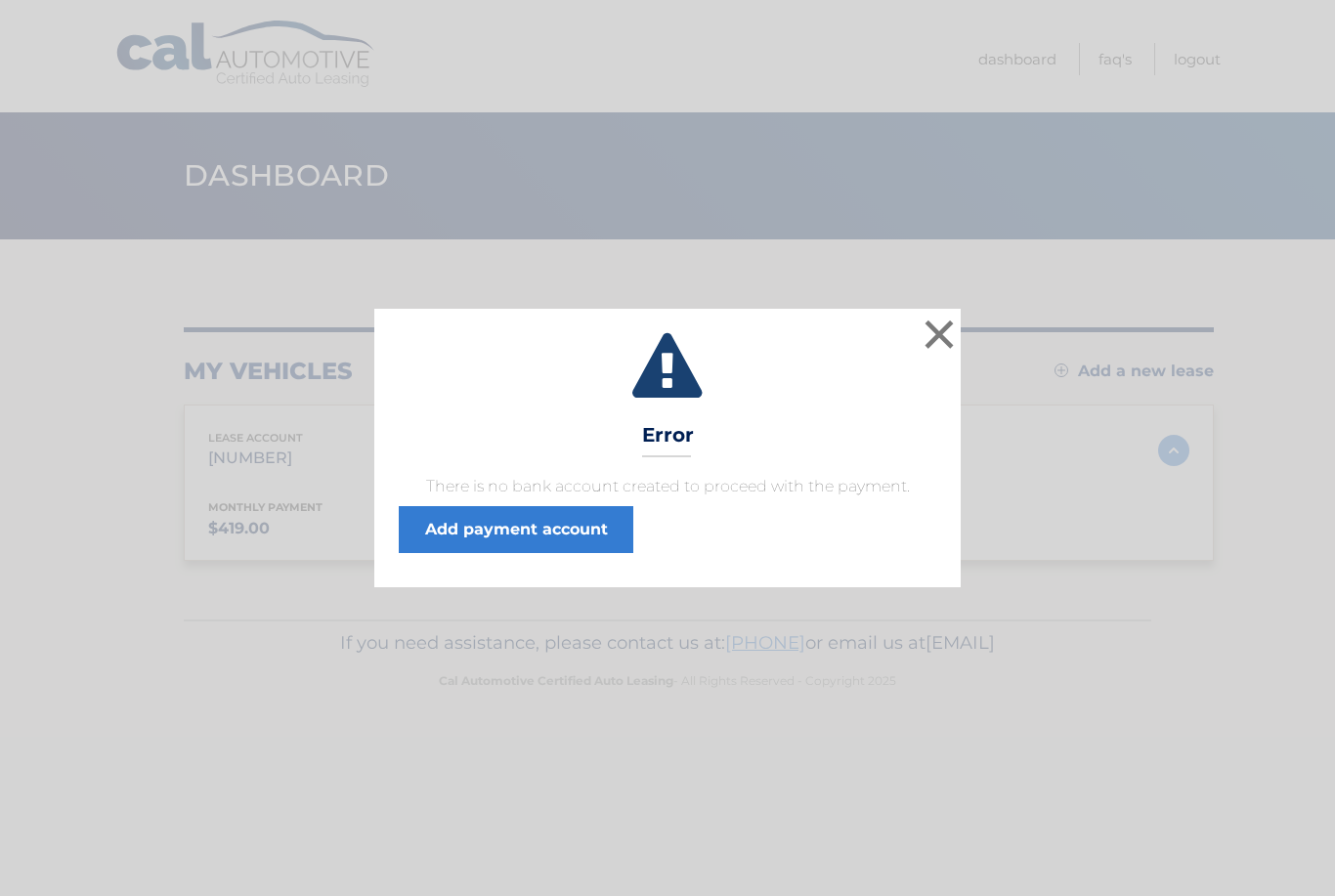 scroll, scrollTop: 0, scrollLeft: 0, axis: both 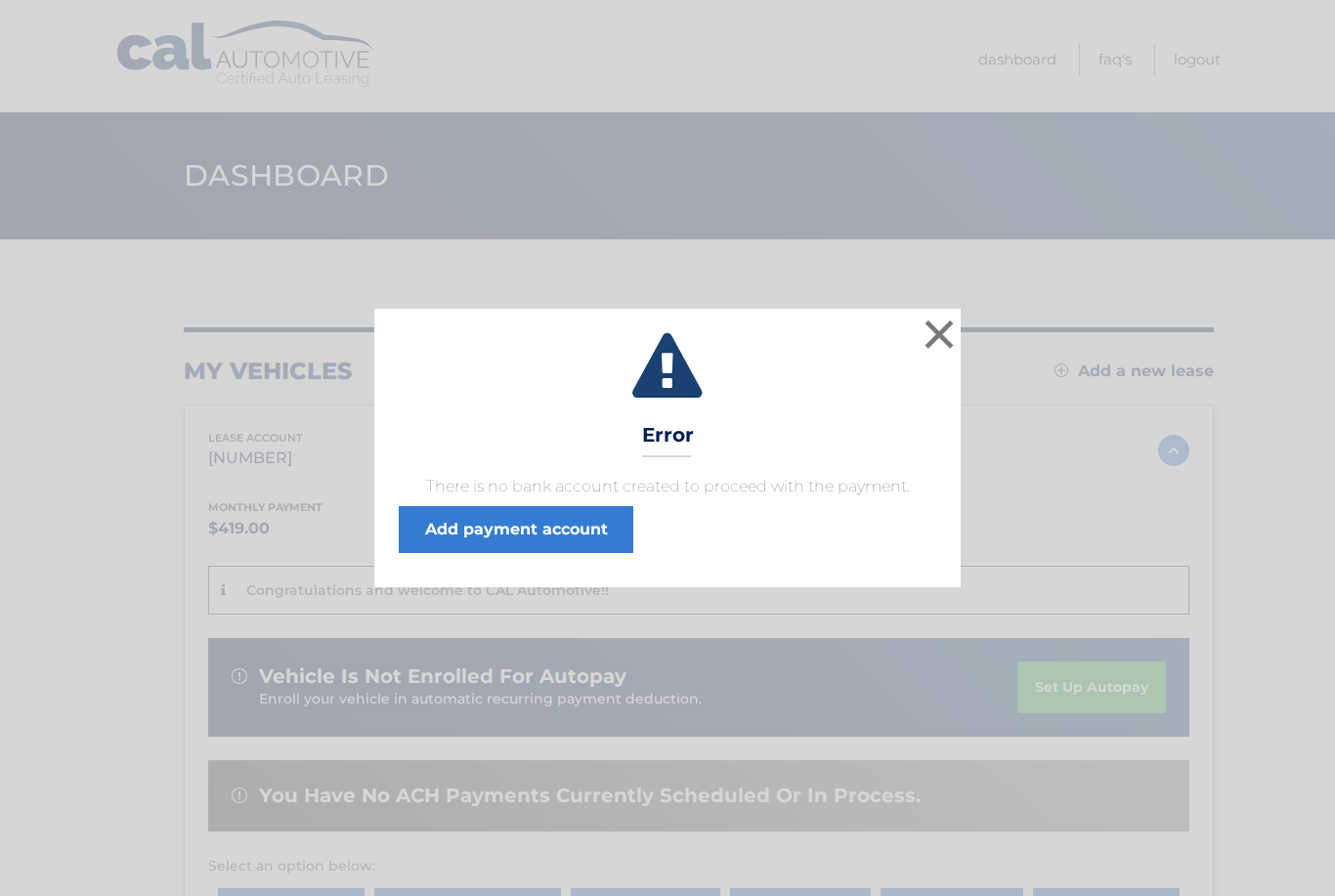 click on "Add payment account" at bounding box center (516, 530) 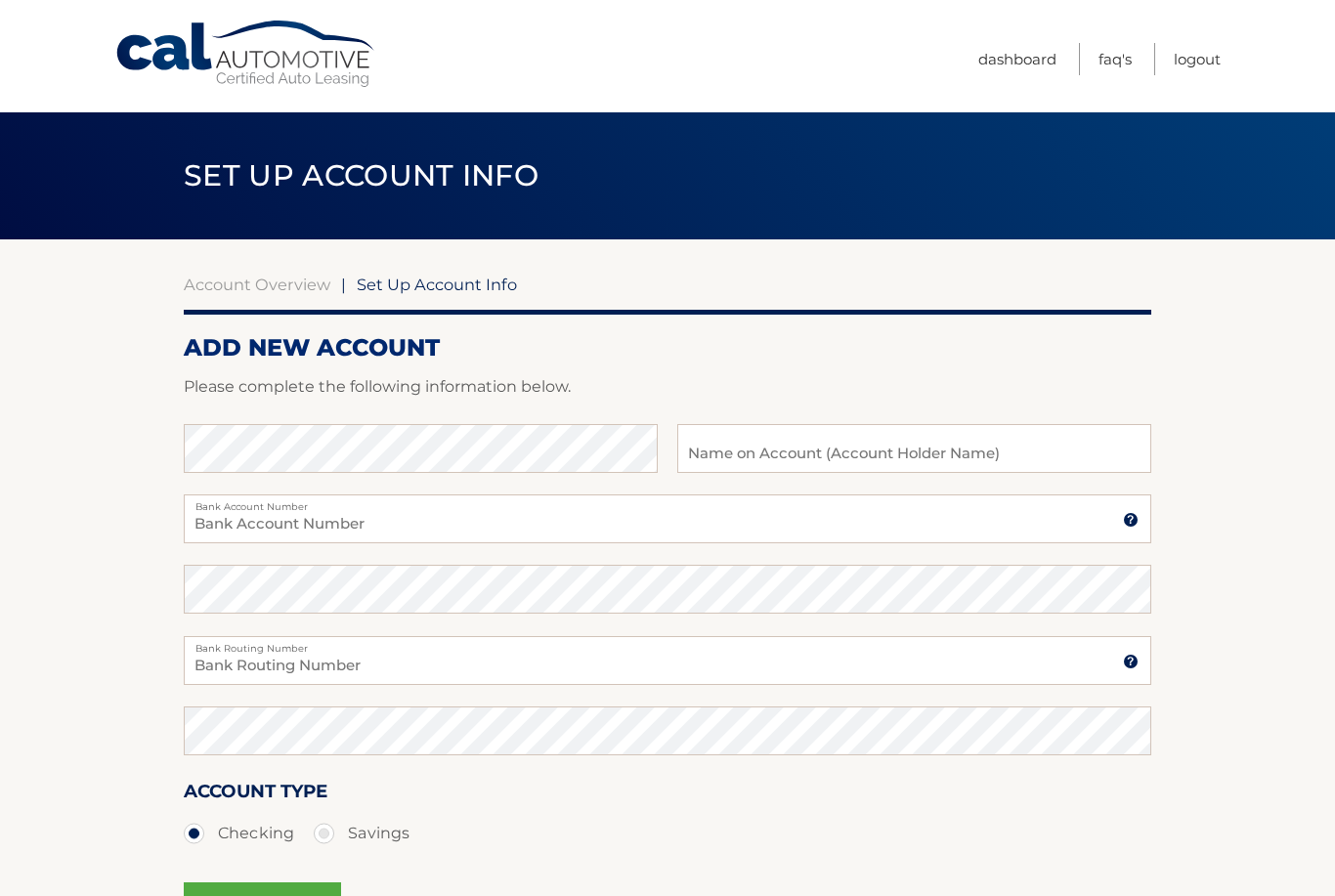 scroll, scrollTop: 0, scrollLeft: 0, axis: both 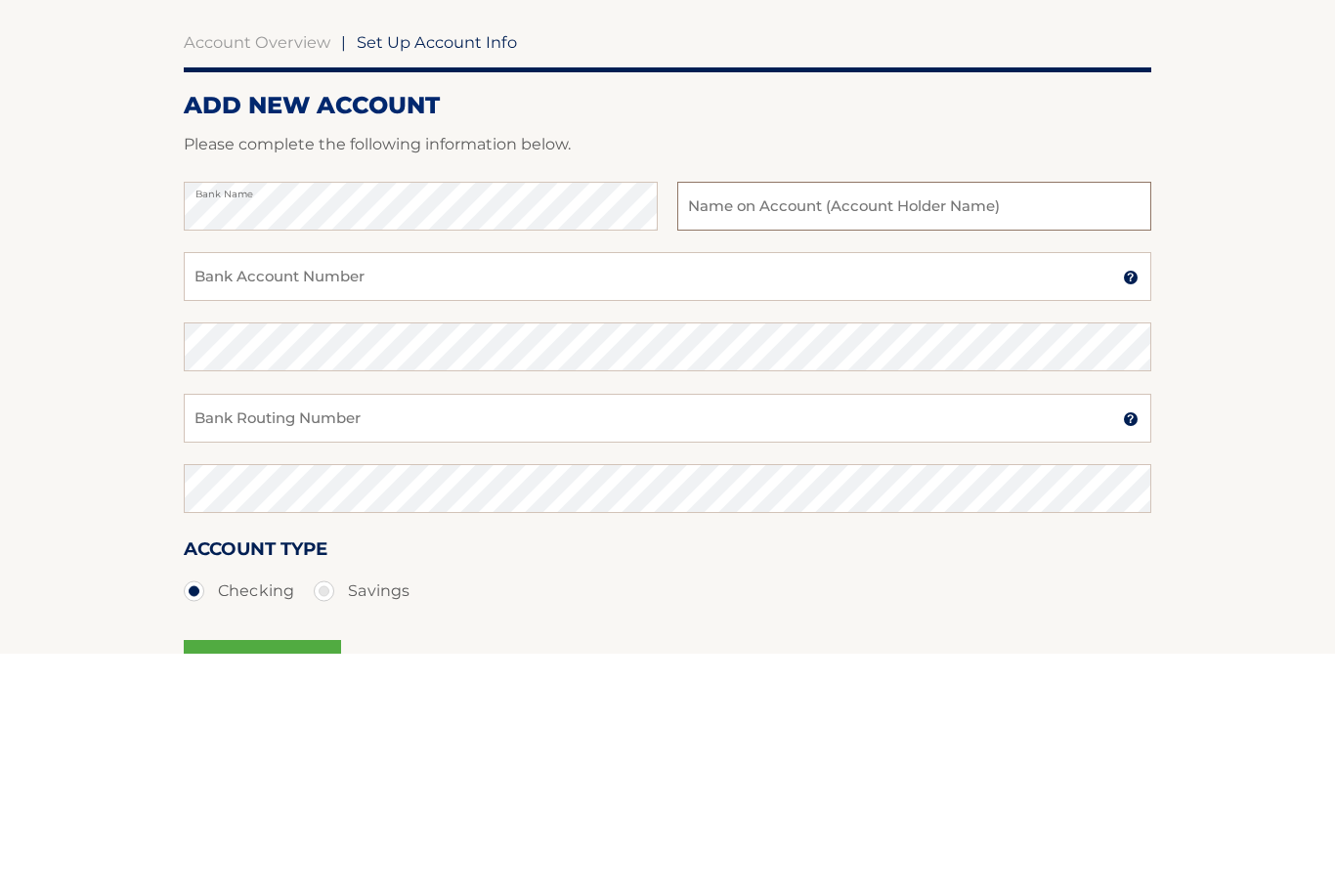 click at bounding box center [914, 448] 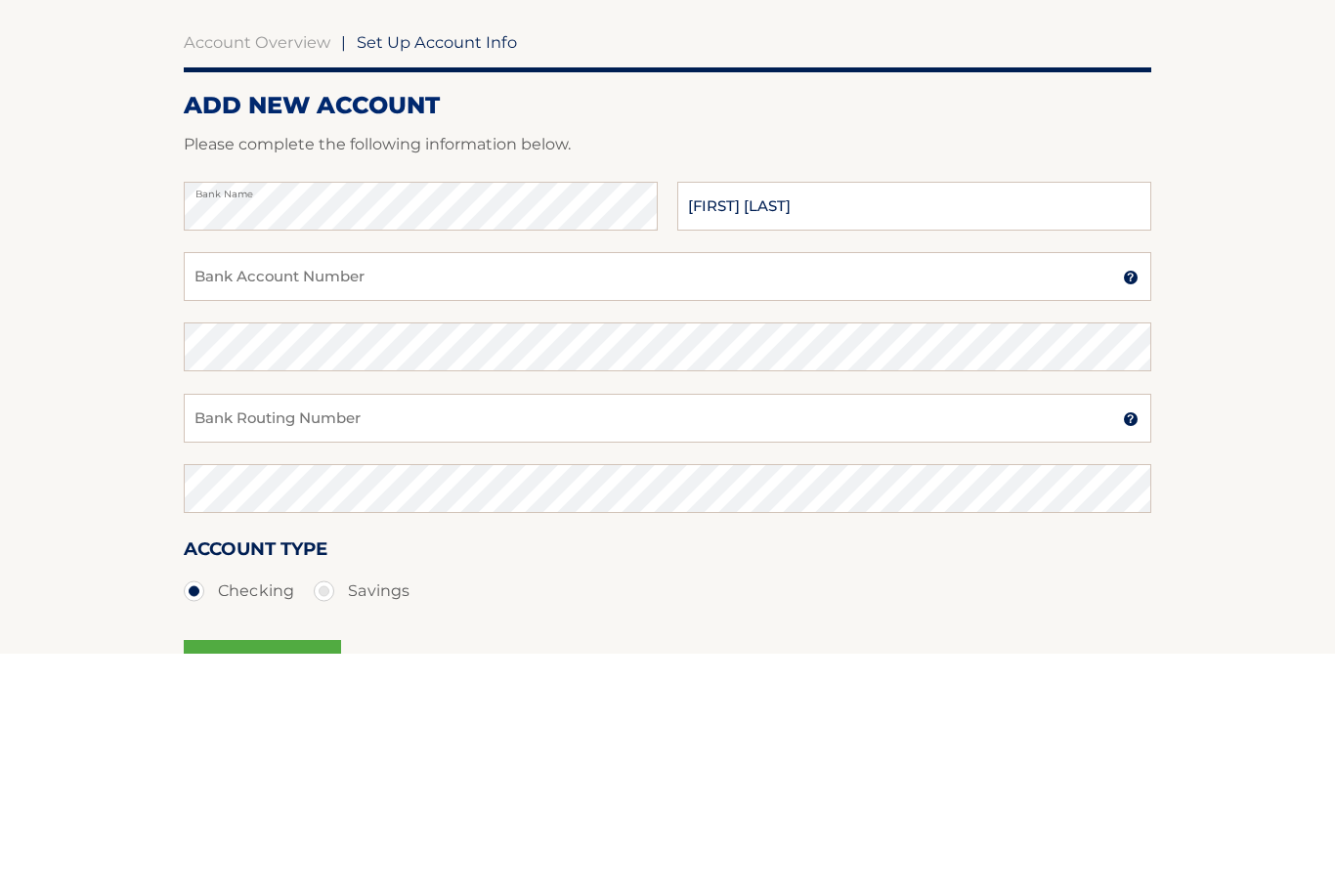 scroll, scrollTop: 235, scrollLeft: 0, axis: vertical 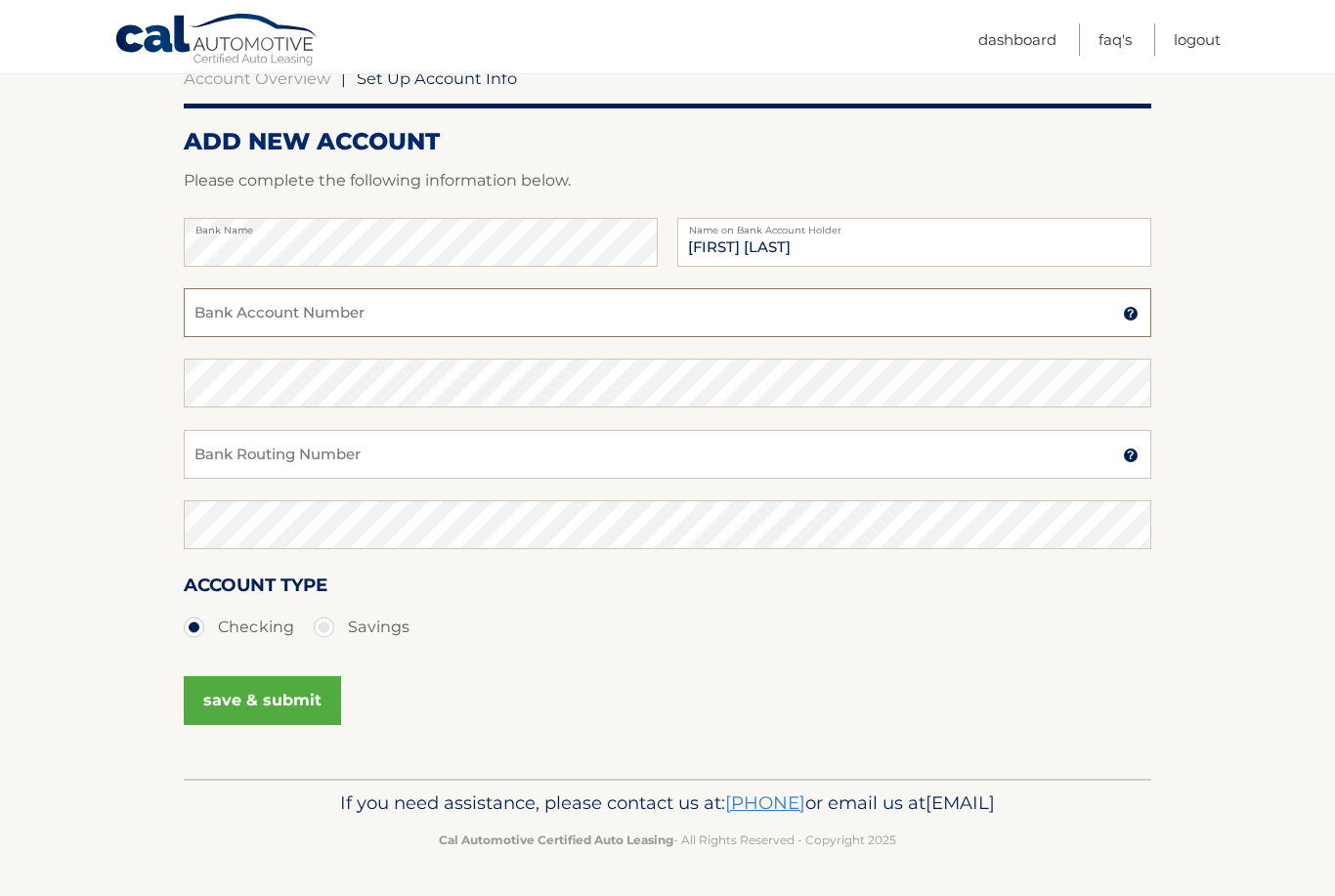 click on "Bank Account Number" at bounding box center (668, 313) 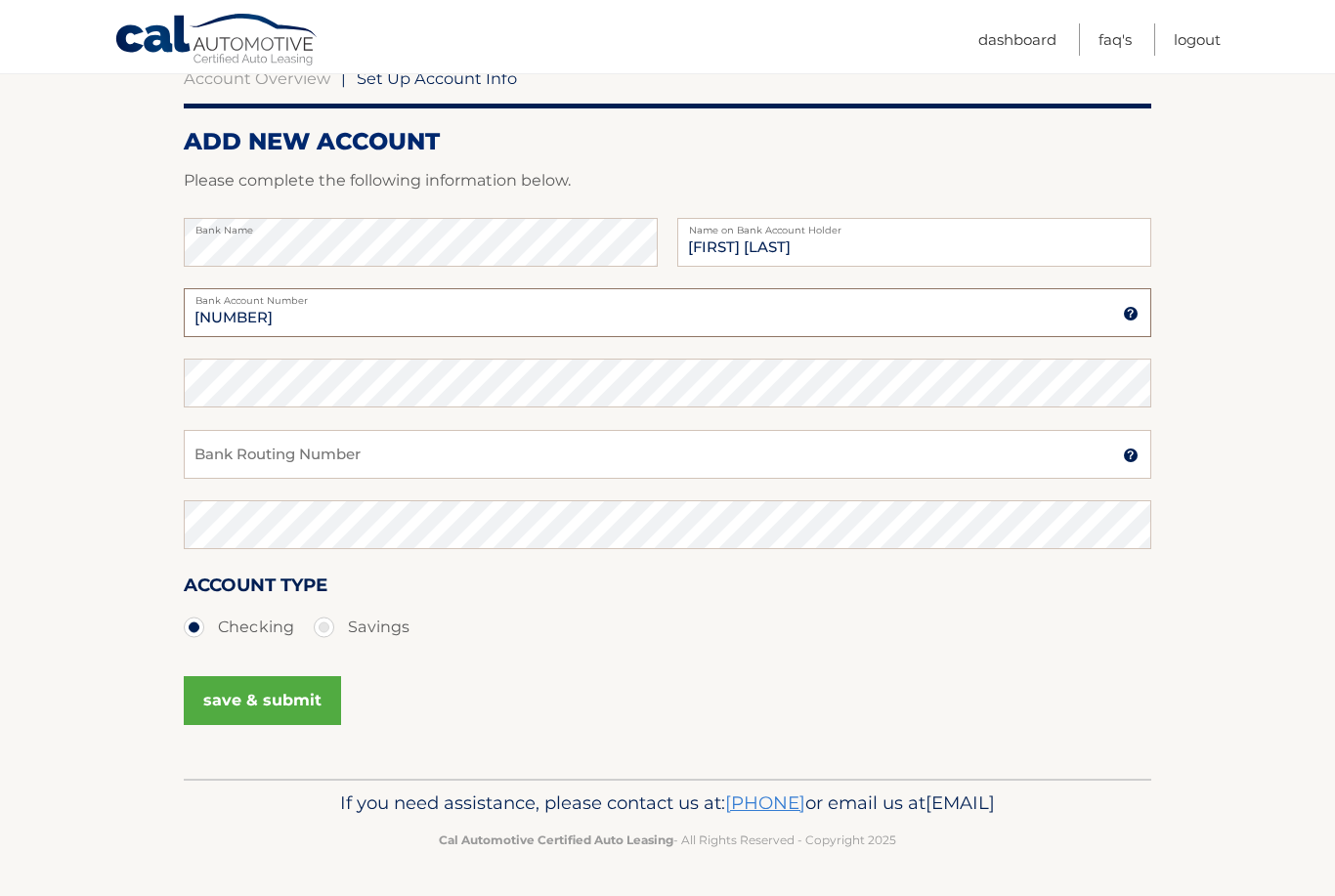 type on "4413659561" 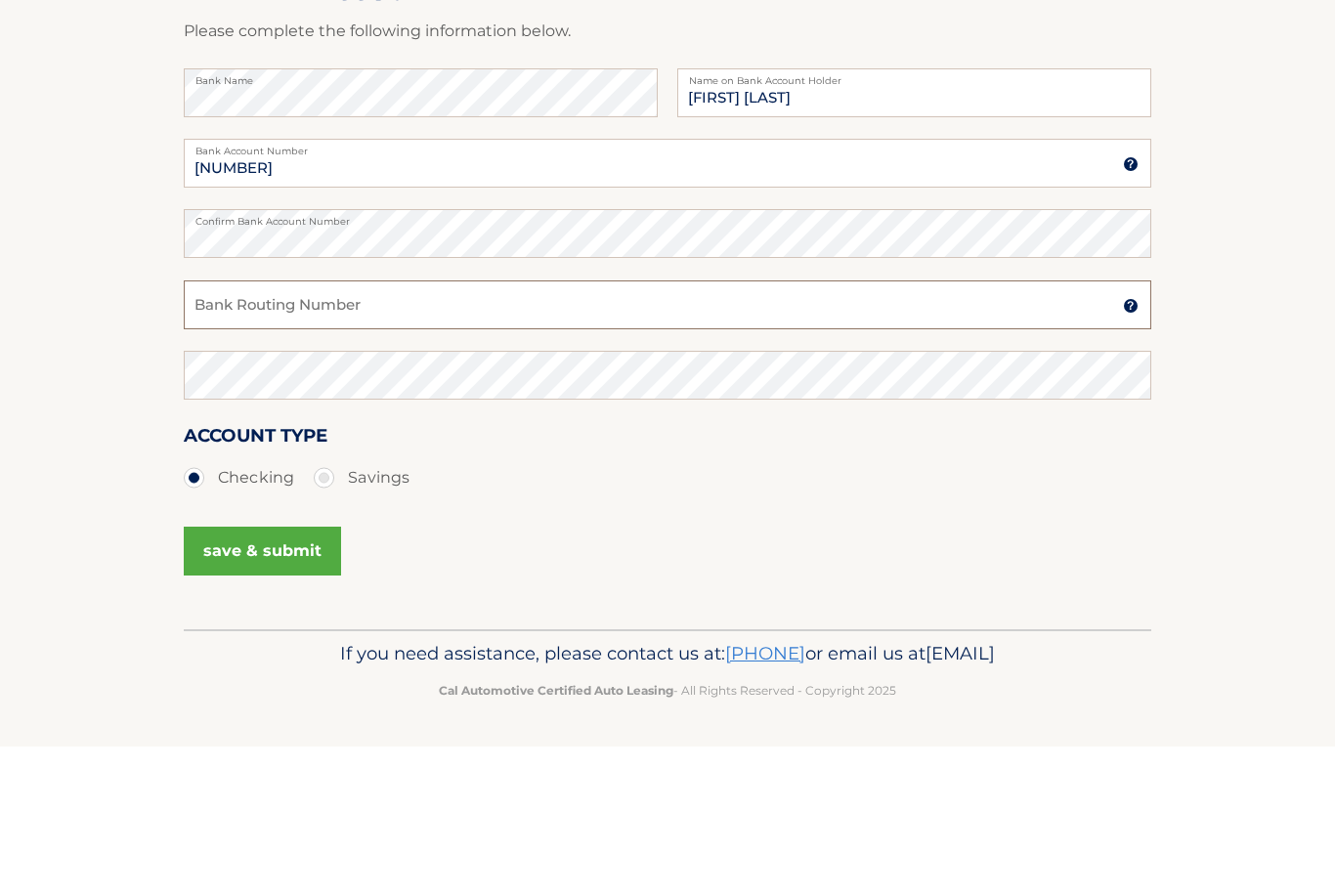 click on "Bank Routing Number" at bounding box center (668, 454) 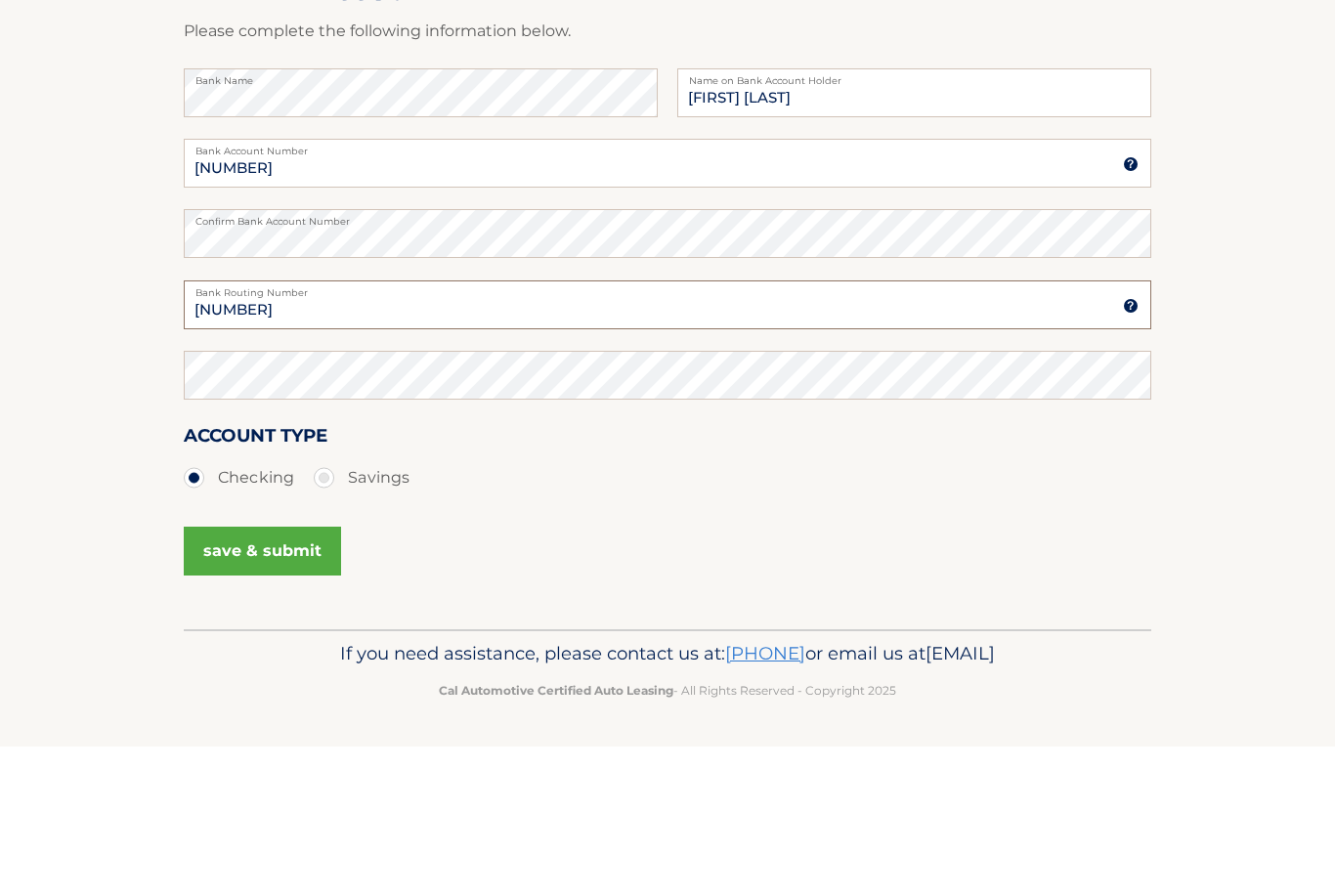 type on "026013673" 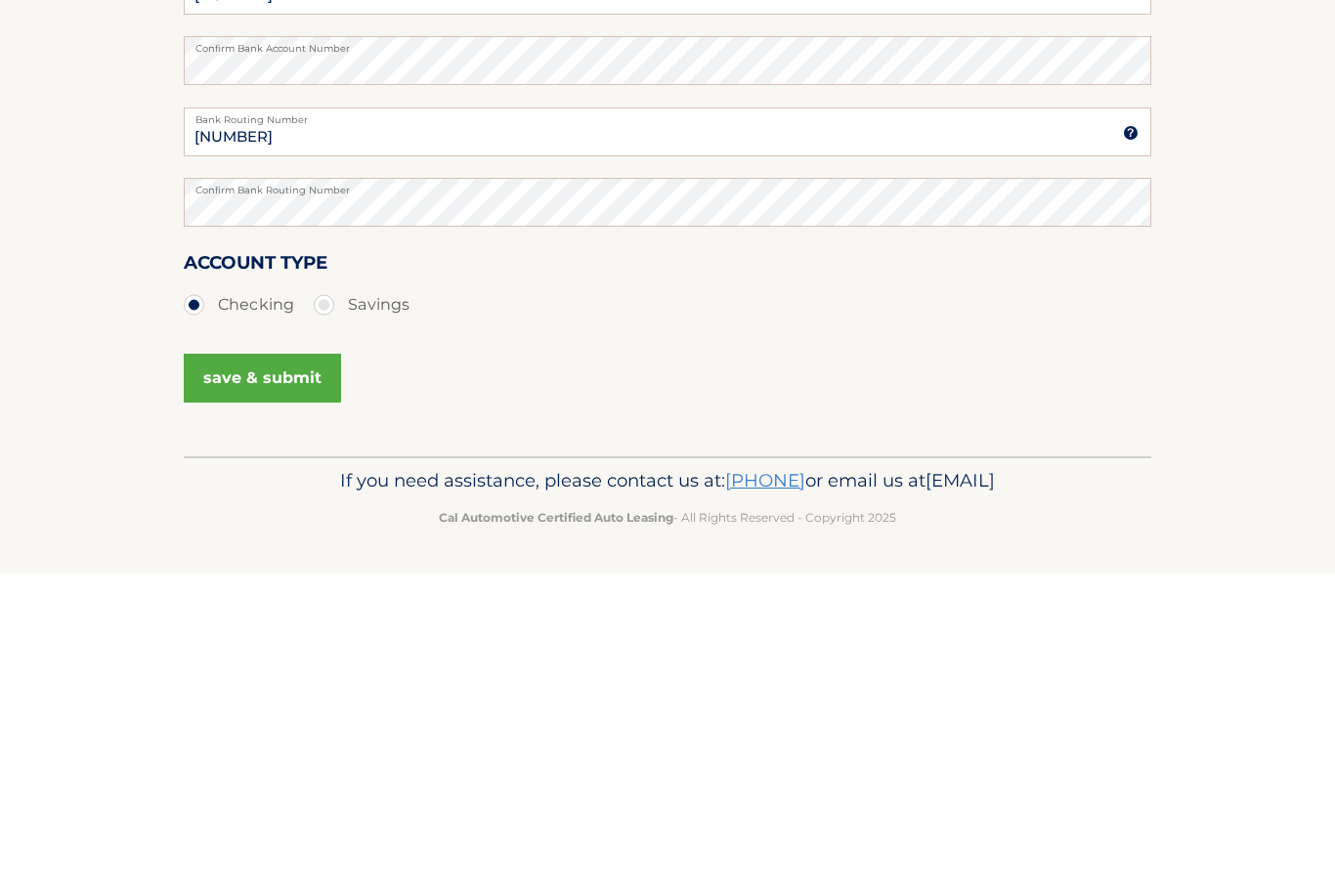 click on "save & submit" at bounding box center [262, 701] 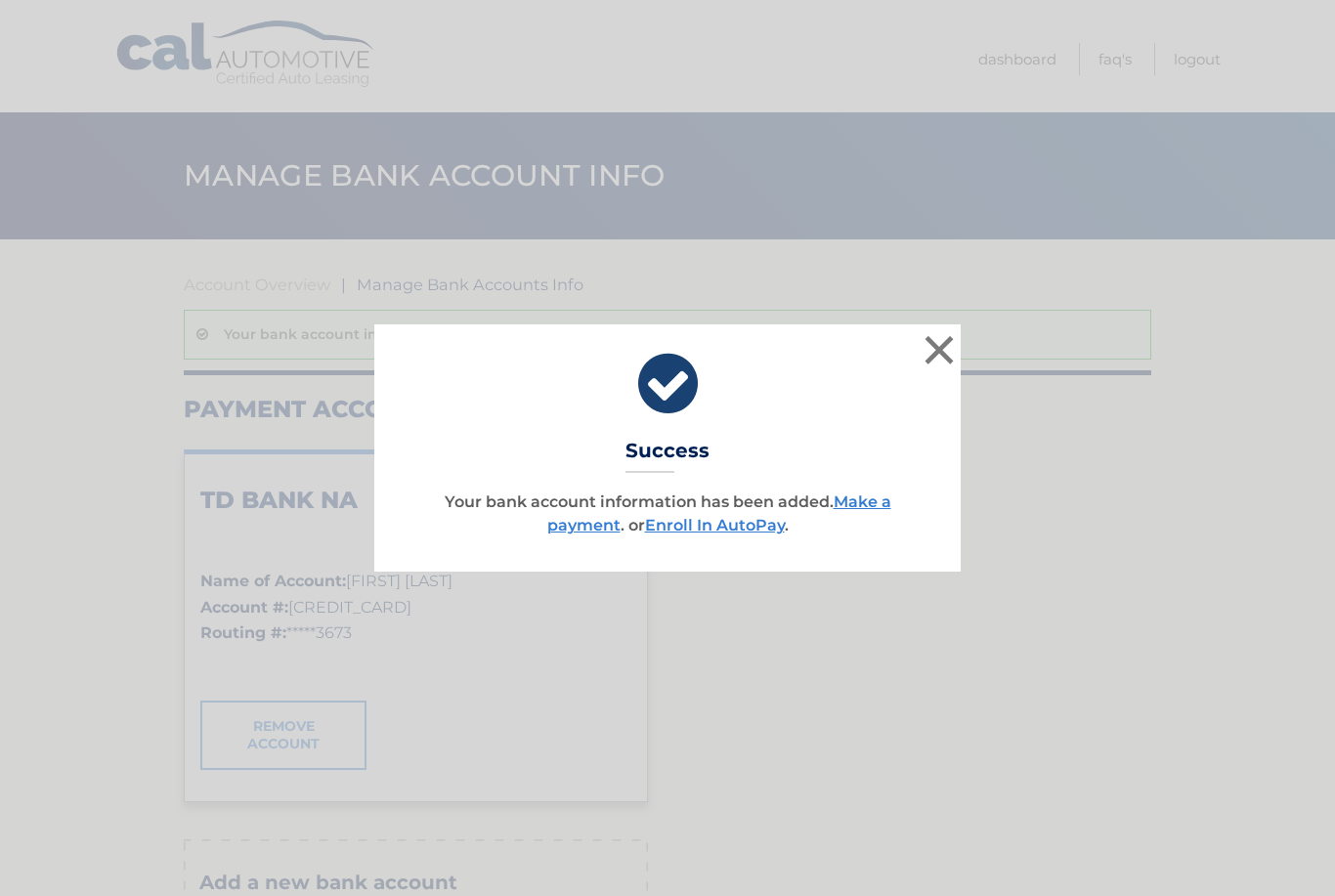 scroll, scrollTop: 0, scrollLeft: 0, axis: both 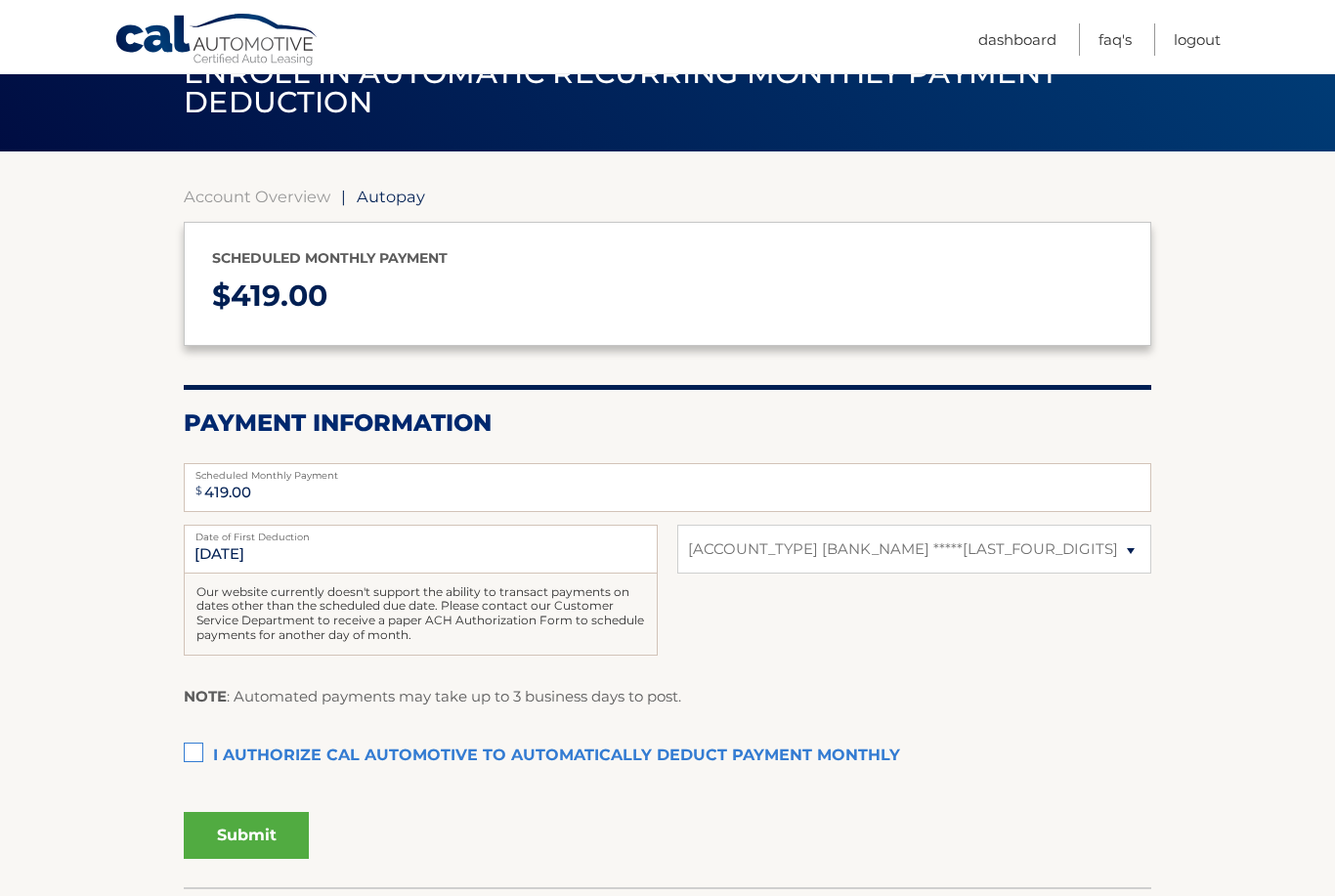 click on "I authorize cal automotive to automatically deduct payment monthly
This checkbox must be checked" at bounding box center [668, 756] 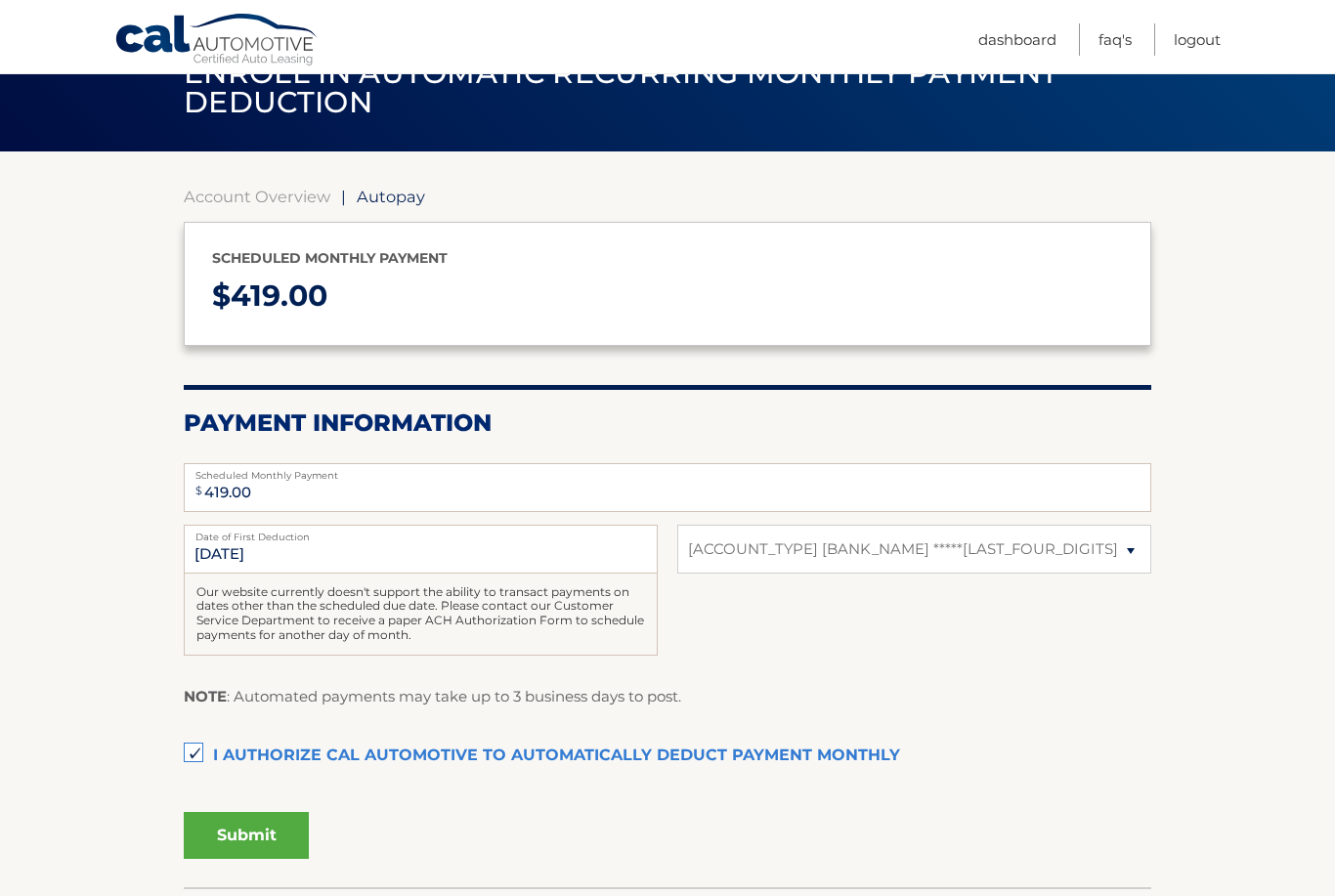click on "Submit" at bounding box center [246, 835] 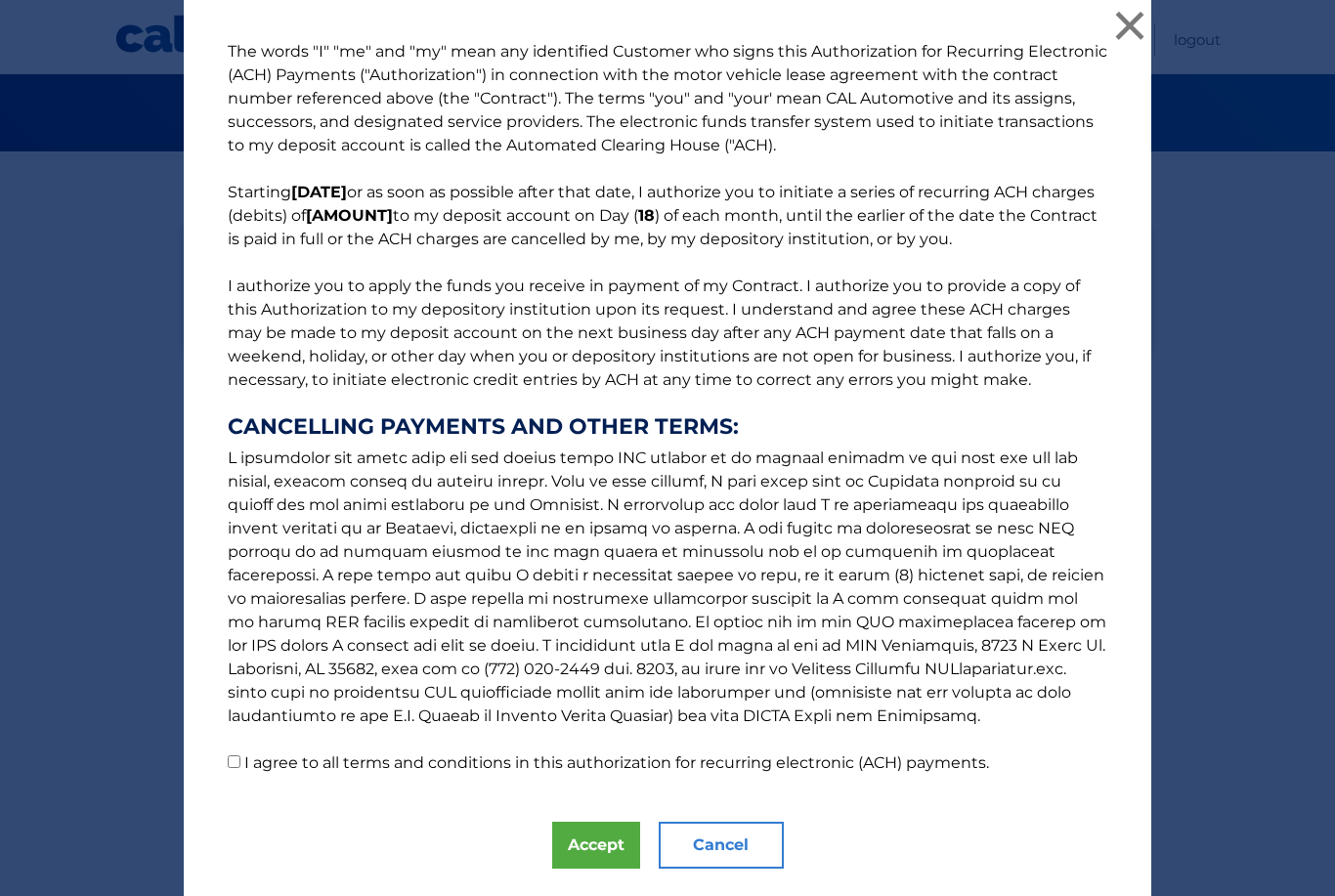 click on "The words "I" "me" and "my" mean any identified Customer who signs this Authorization for Recurring Electronic (ACH) Payments ("Authorization") in connection with the motor vehicle lease agreement with the contract number referenced above (the "Contract"). The terms "you" and "your' mean CAL Automotive and its assigns, successors, and designated service providers. The electronic funds transfer system used to initiate transactions to my deposit account is called the Automated Clearing House ("ACH).
Starting  7/18/2025   or as soon as possible after that date, I authorize you to initiate a series of recurring ACH charges (debits) of  $419  to my deposit account on Day ( 18 ) of each month, until the earlier of the date the Contract is paid in full or the ACH charges are cancelled by me, by my depository institution, or by you.  CANCELLING PAYMENTS AND OTHER TERMS:" at bounding box center (668, 407) 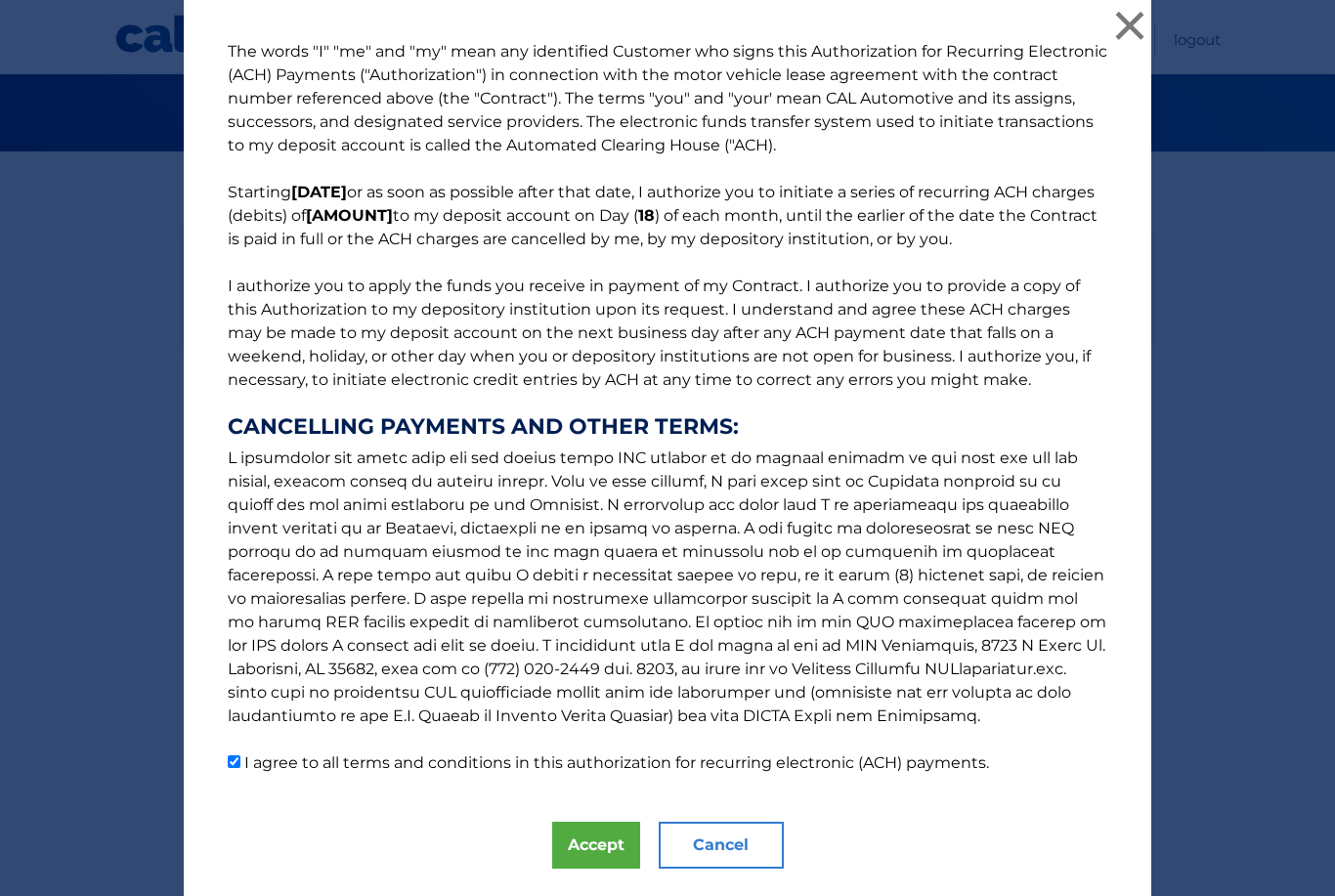 click on "Accept" at bounding box center (596, 845) 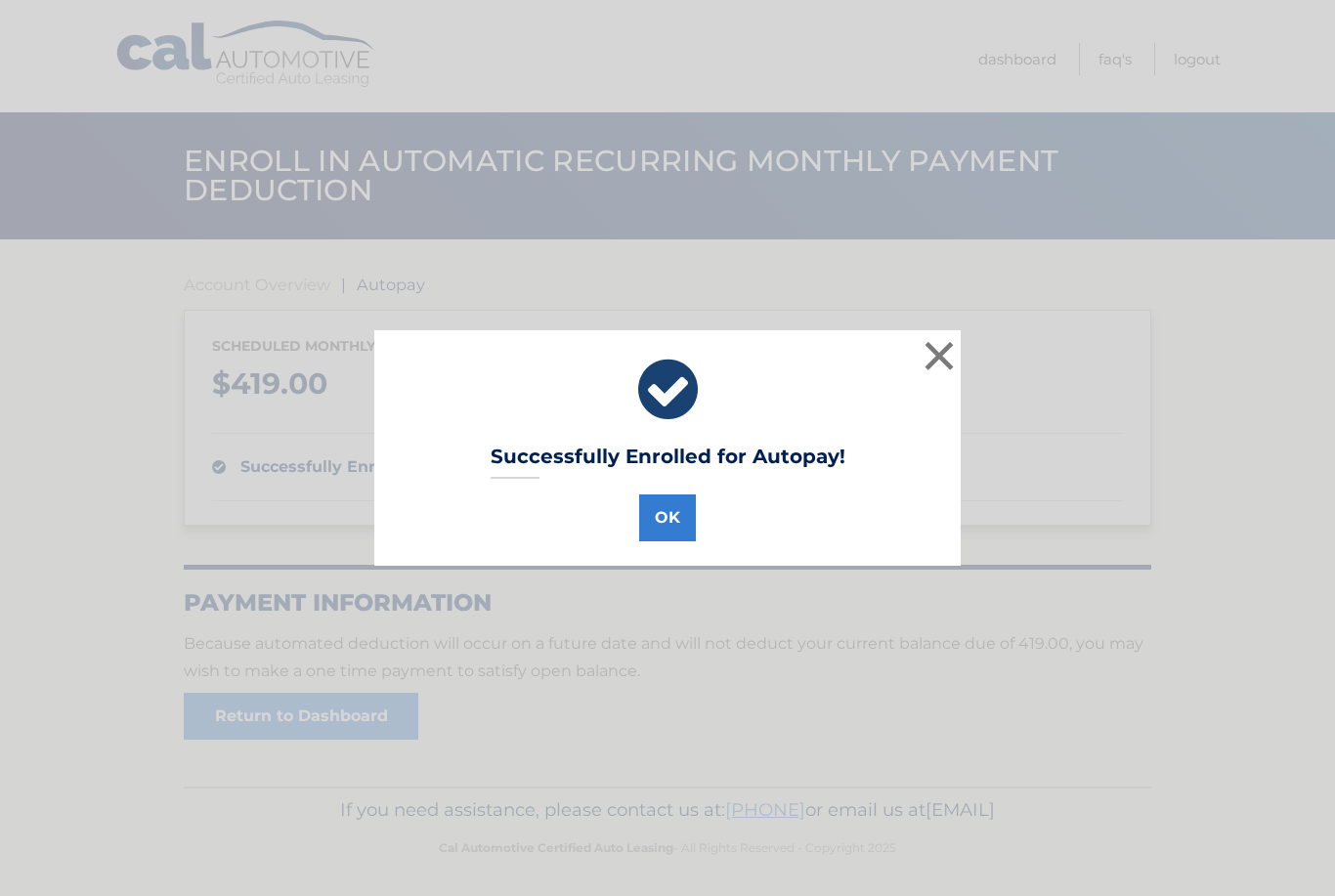 scroll, scrollTop: 0, scrollLeft: 0, axis: both 